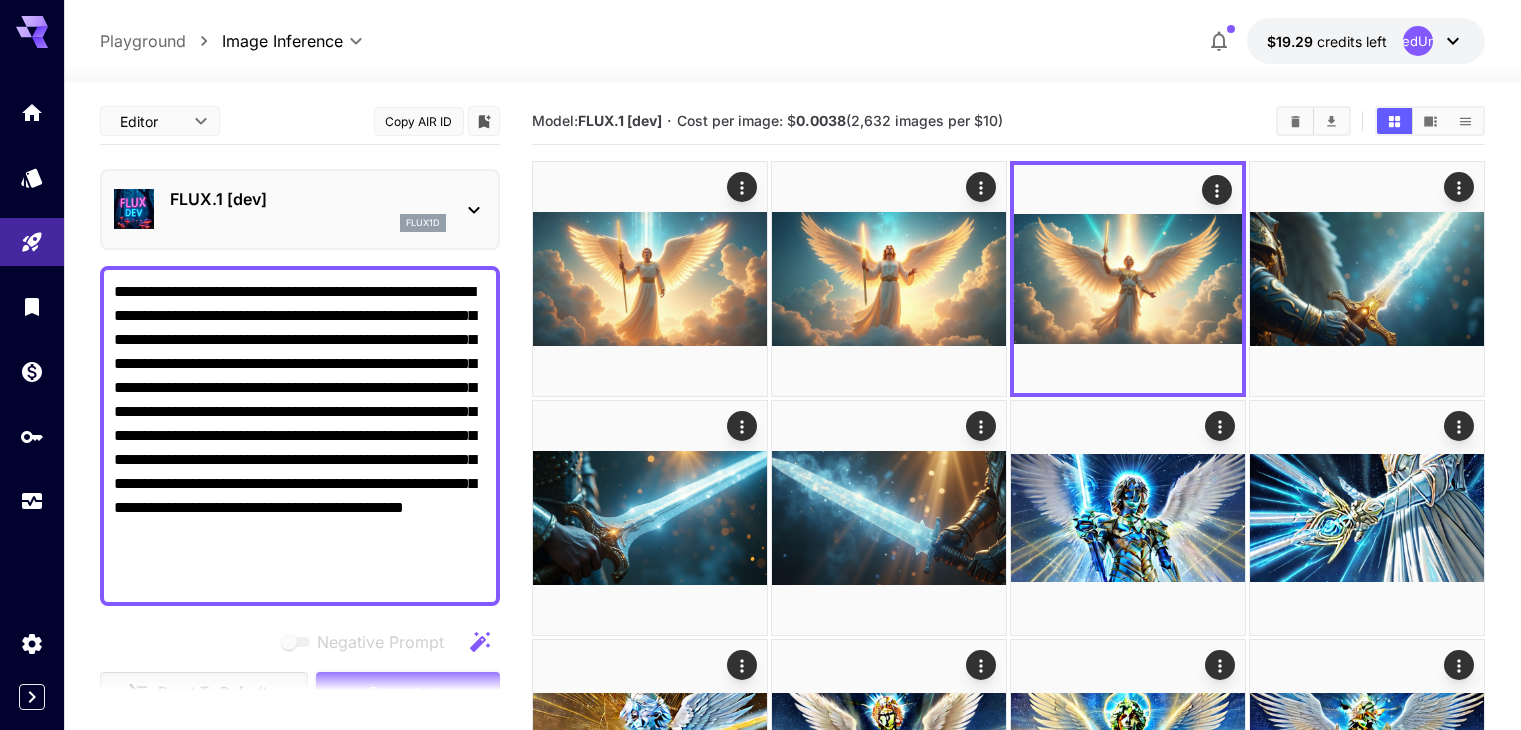 scroll, scrollTop: 0, scrollLeft: 0, axis: both 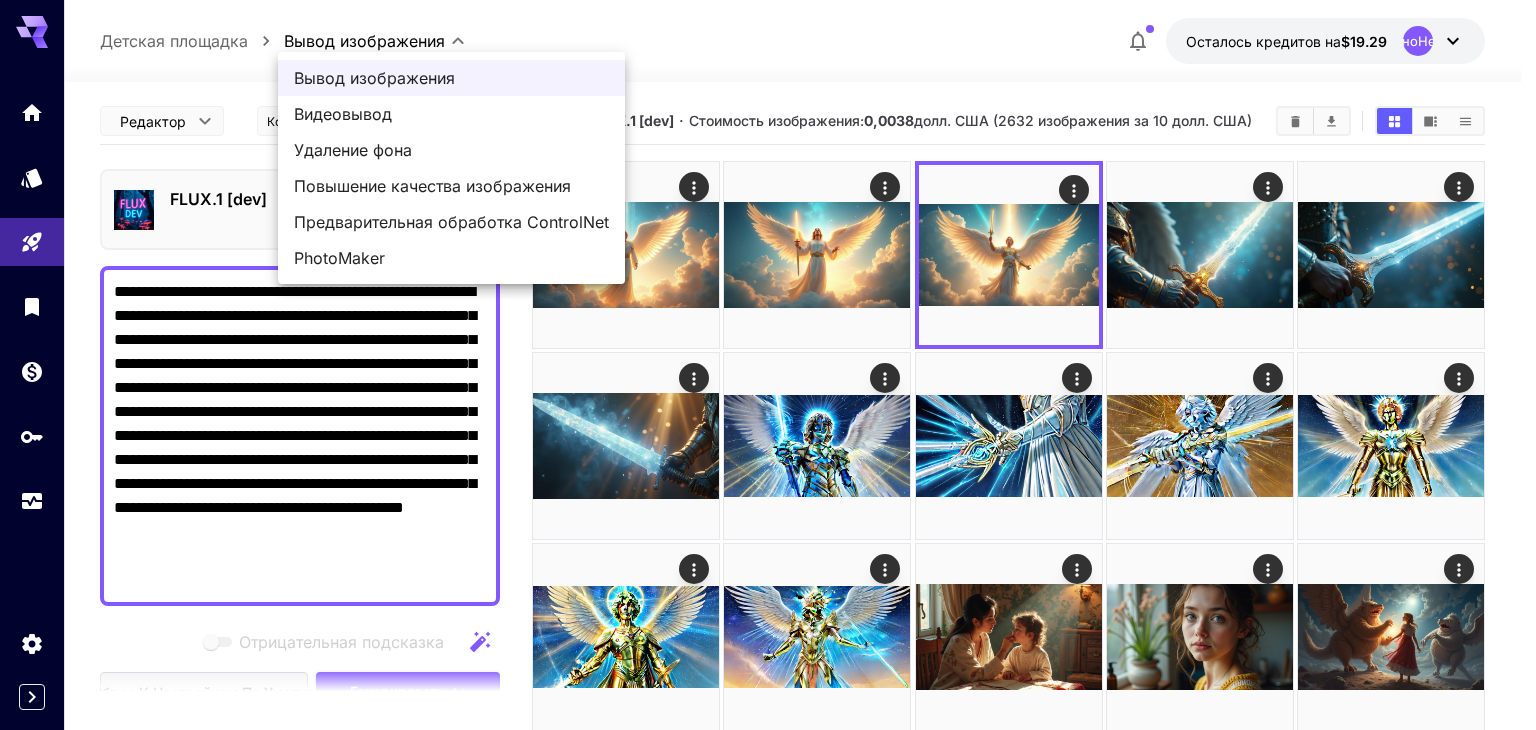 click on "**********" at bounding box center [768, 444] 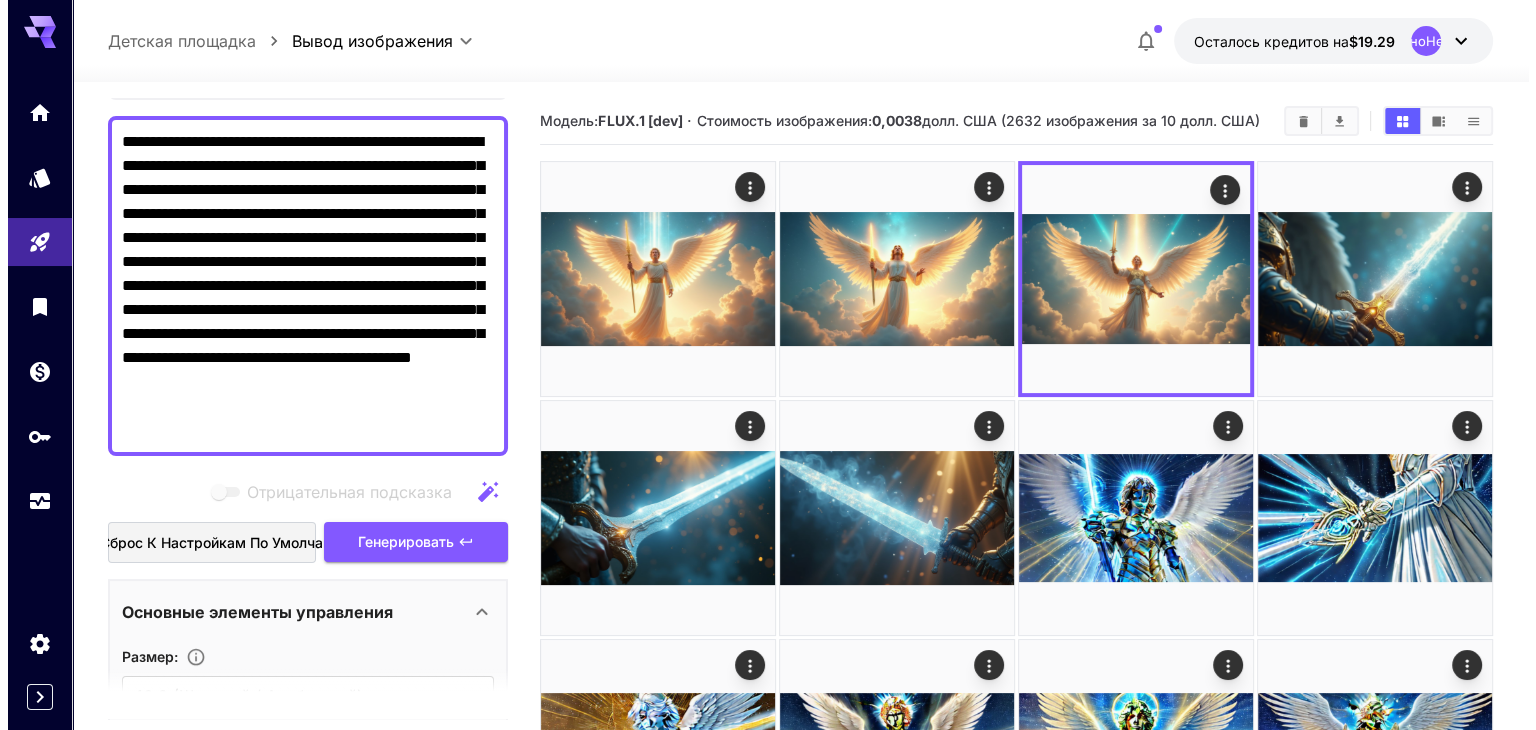scroll, scrollTop: 0, scrollLeft: 0, axis: both 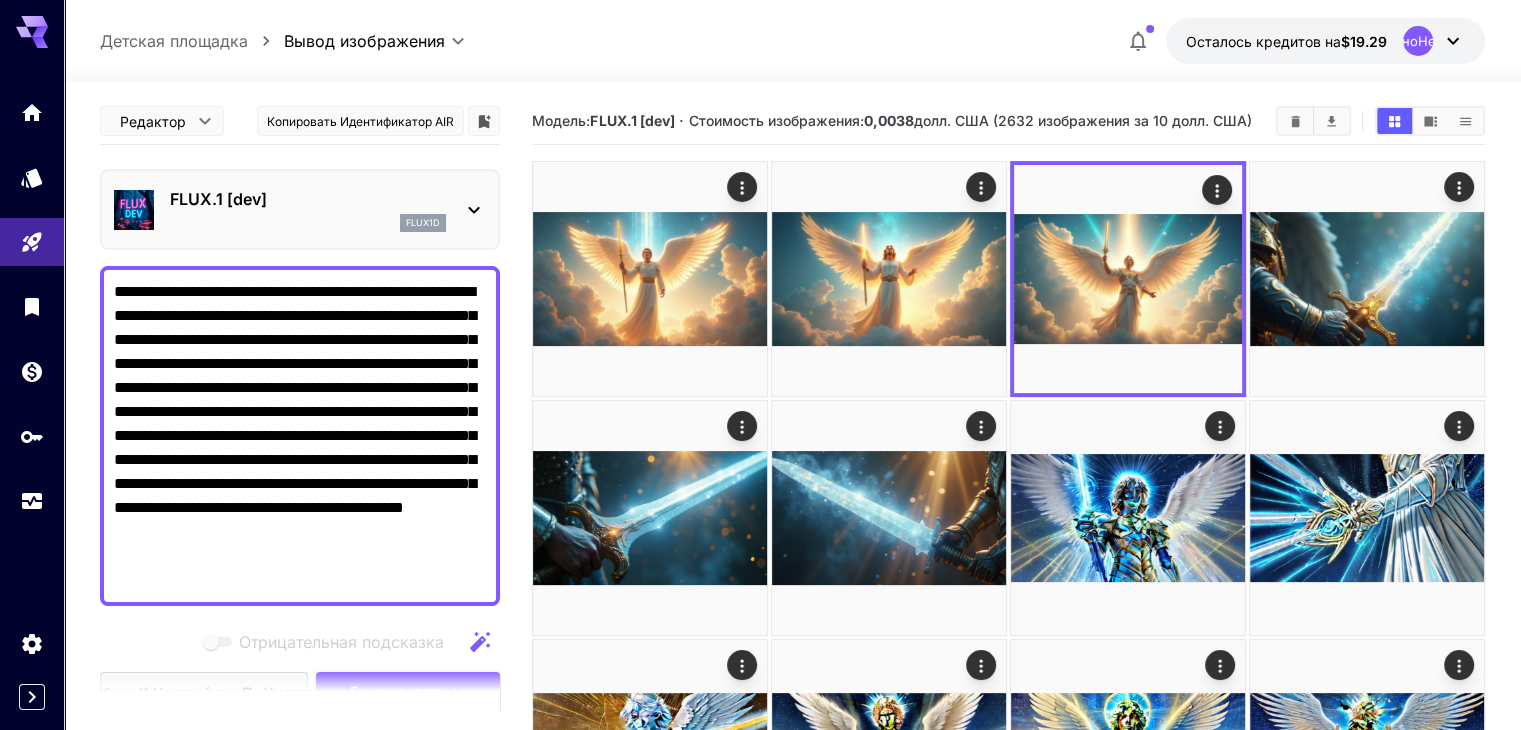 click 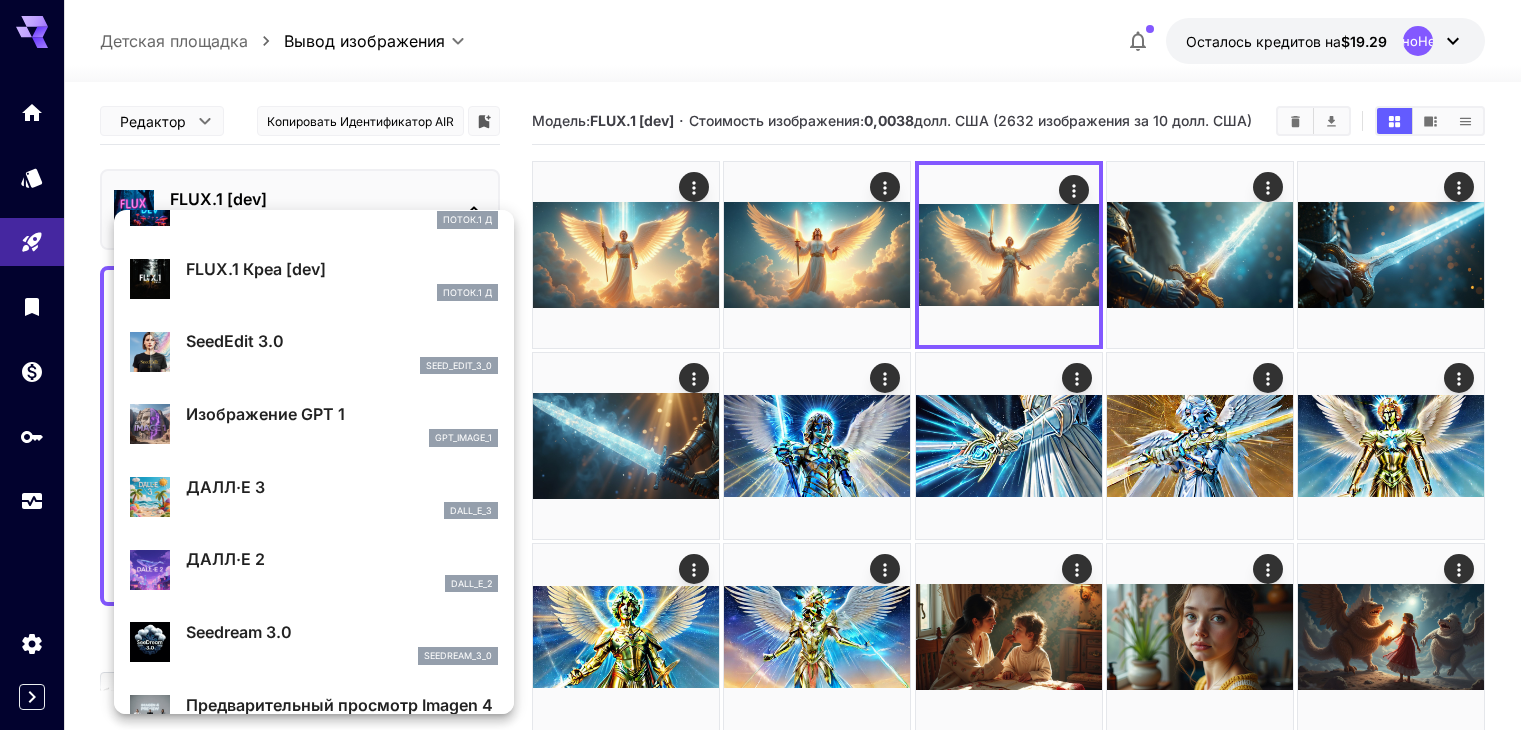 scroll, scrollTop: 116, scrollLeft: 0, axis: vertical 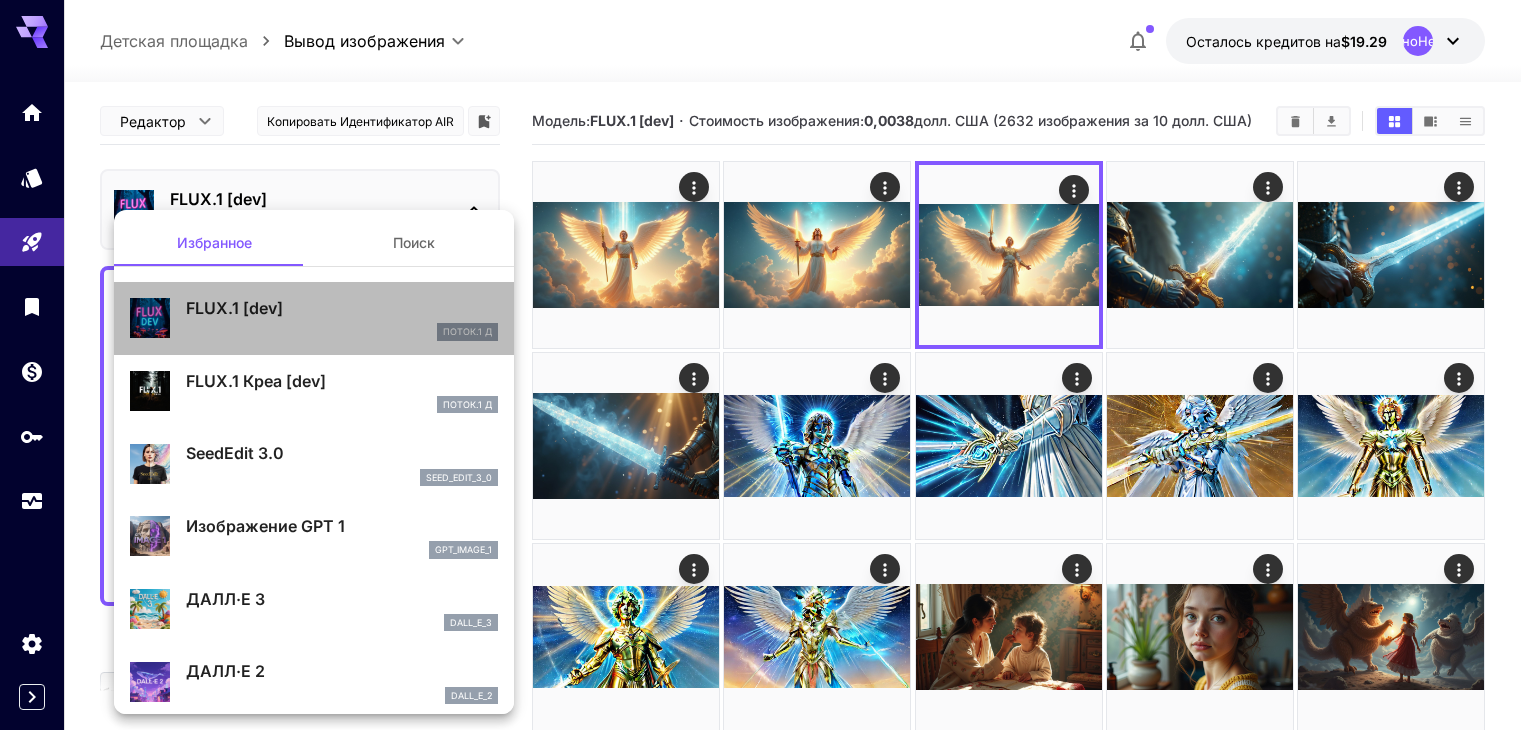 click on "FLUX.1 [dev]" at bounding box center [342, 308] 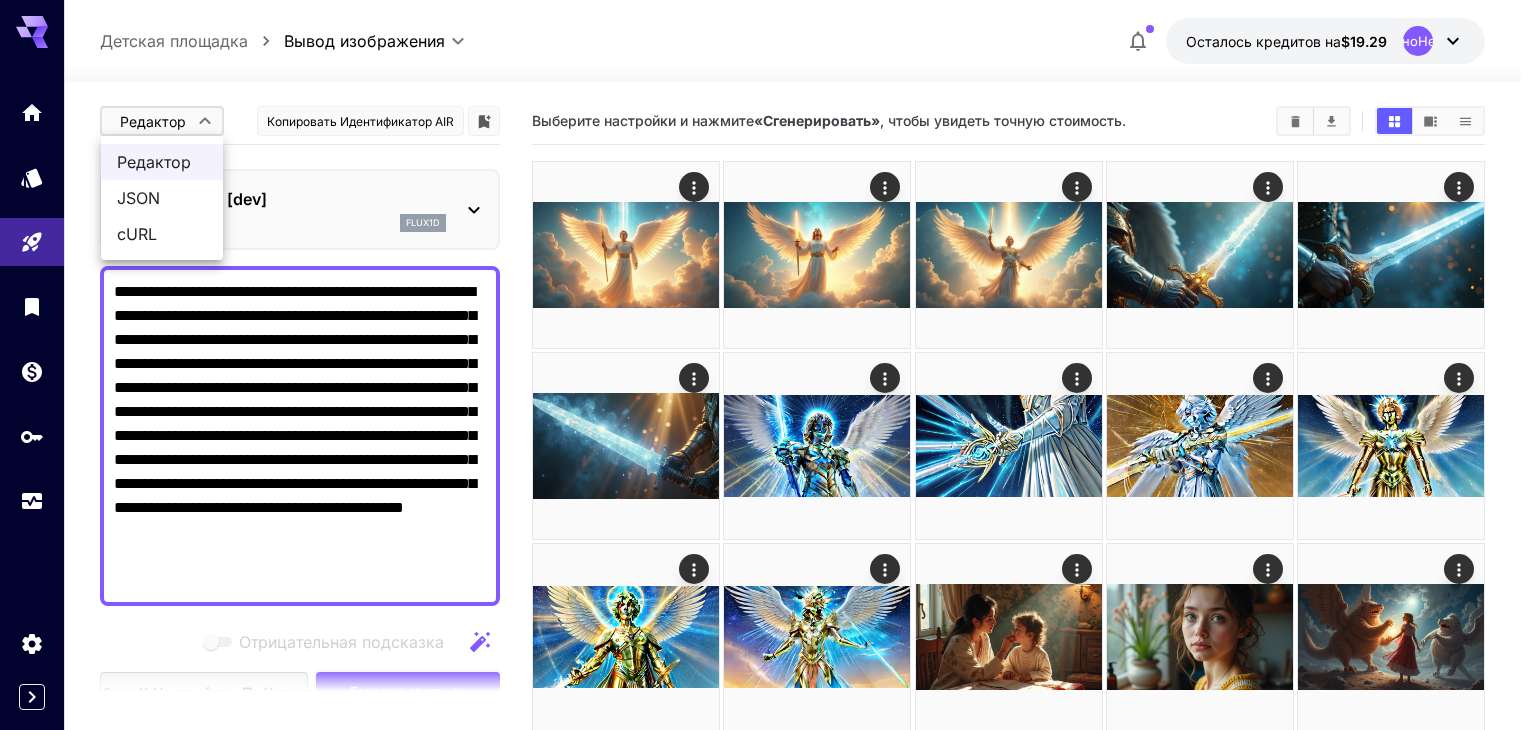 click on "**********" at bounding box center (768, 444) 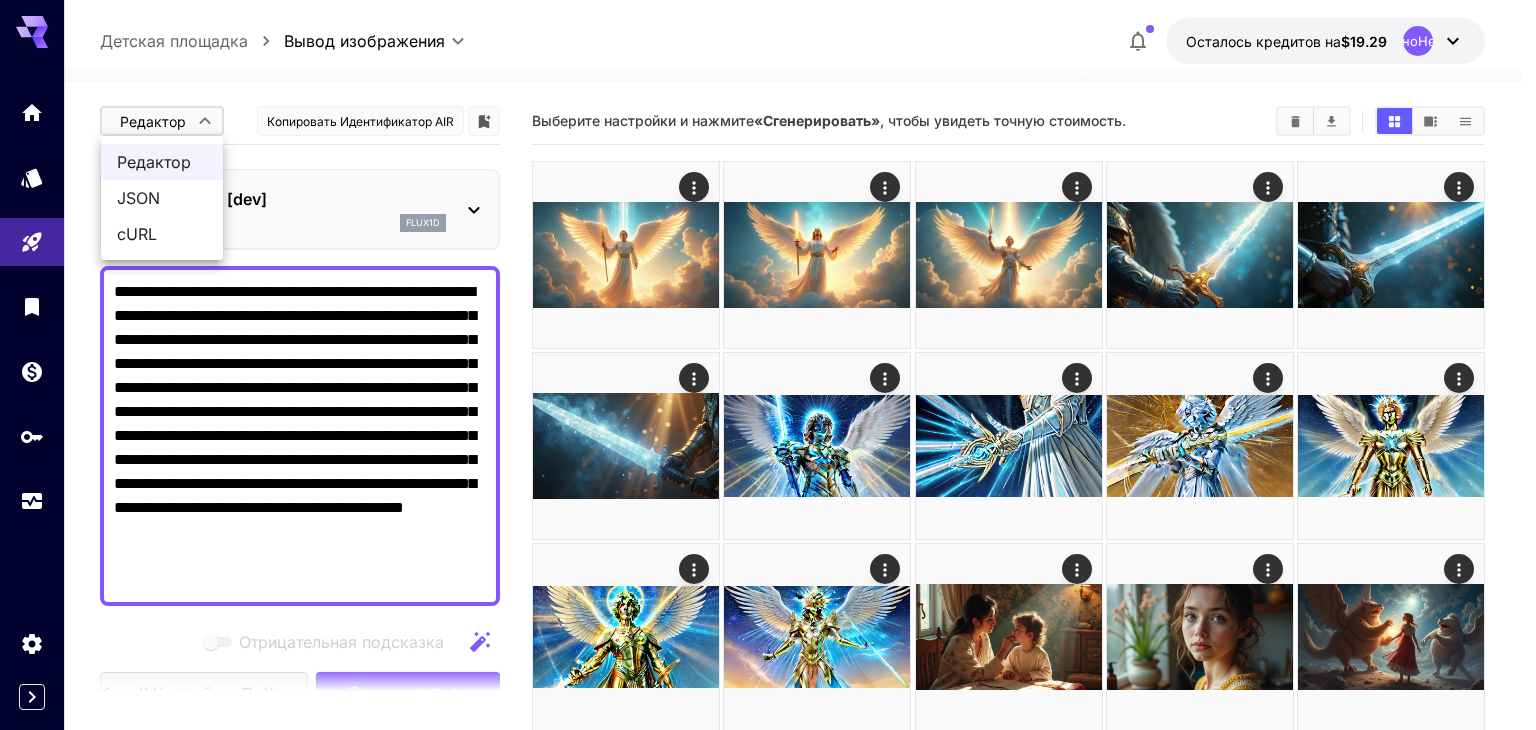 click at bounding box center [768, 365] 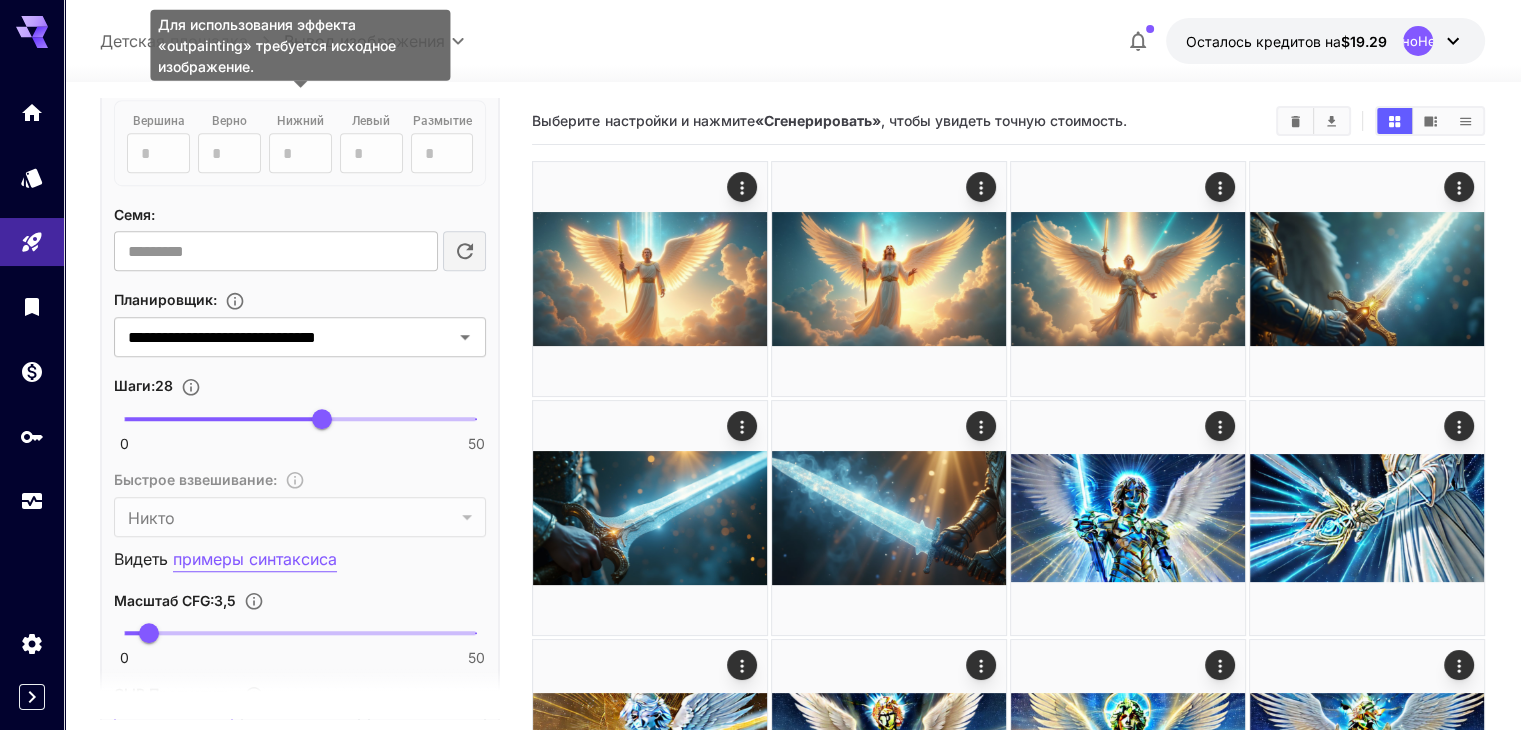 scroll, scrollTop: 1384, scrollLeft: 0, axis: vertical 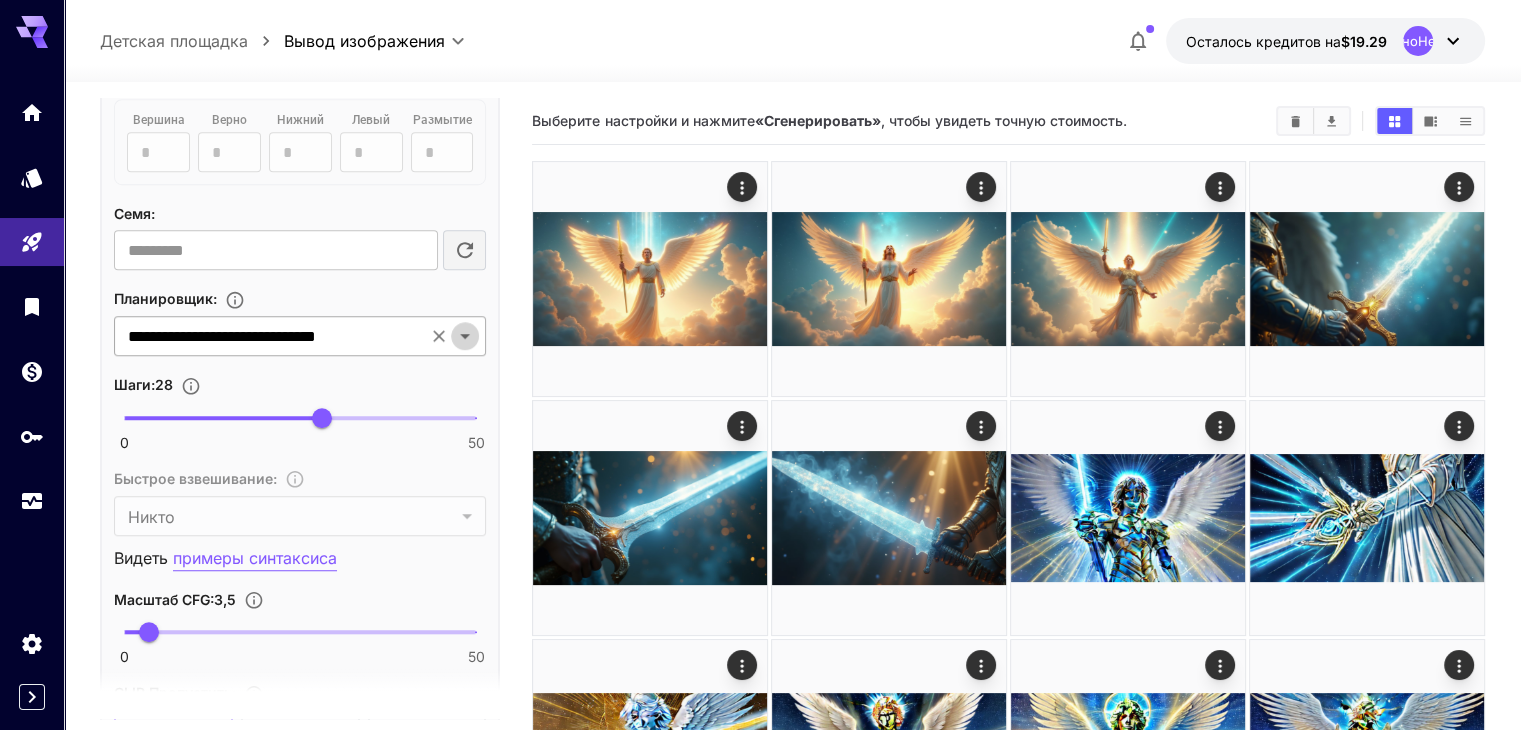 click 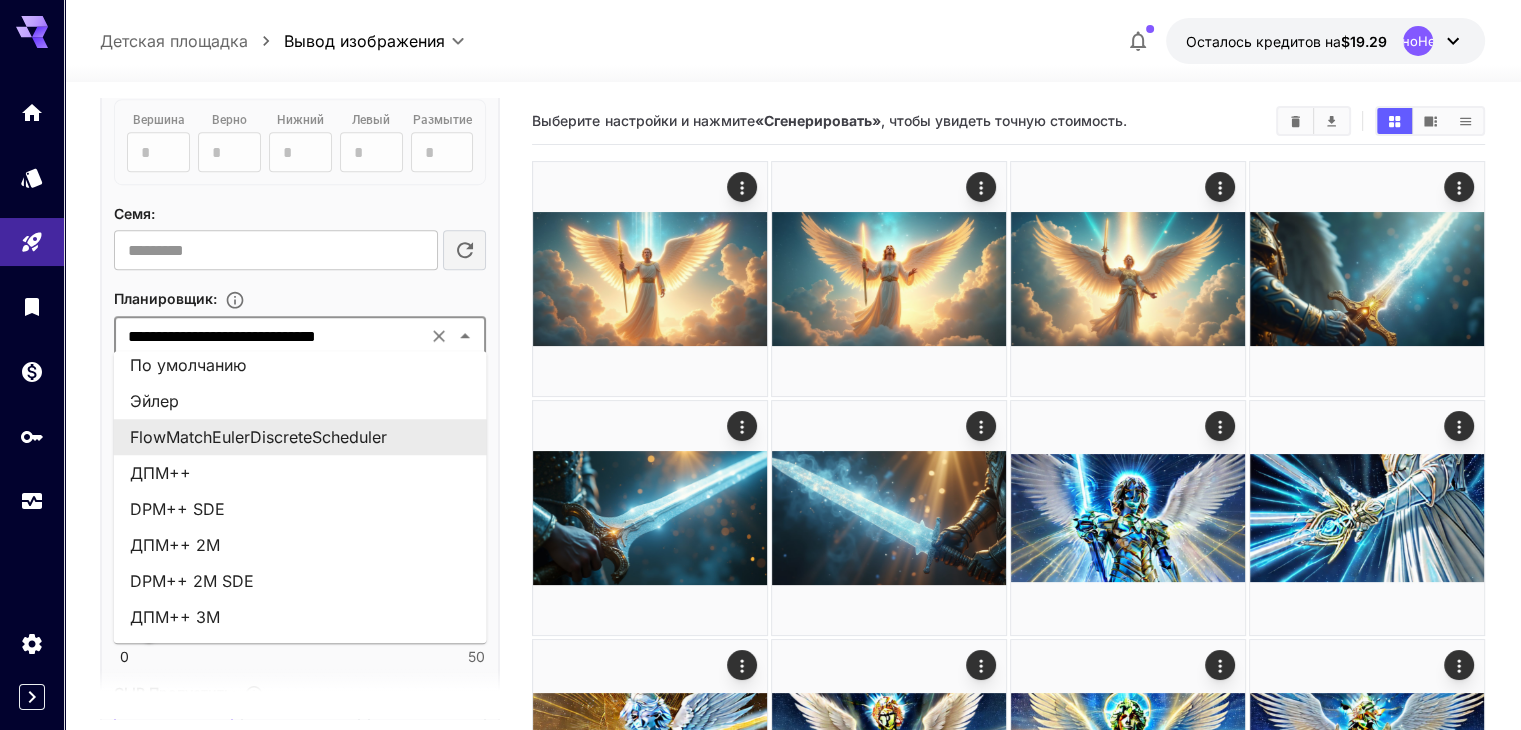 scroll, scrollTop: 0, scrollLeft: 0, axis: both 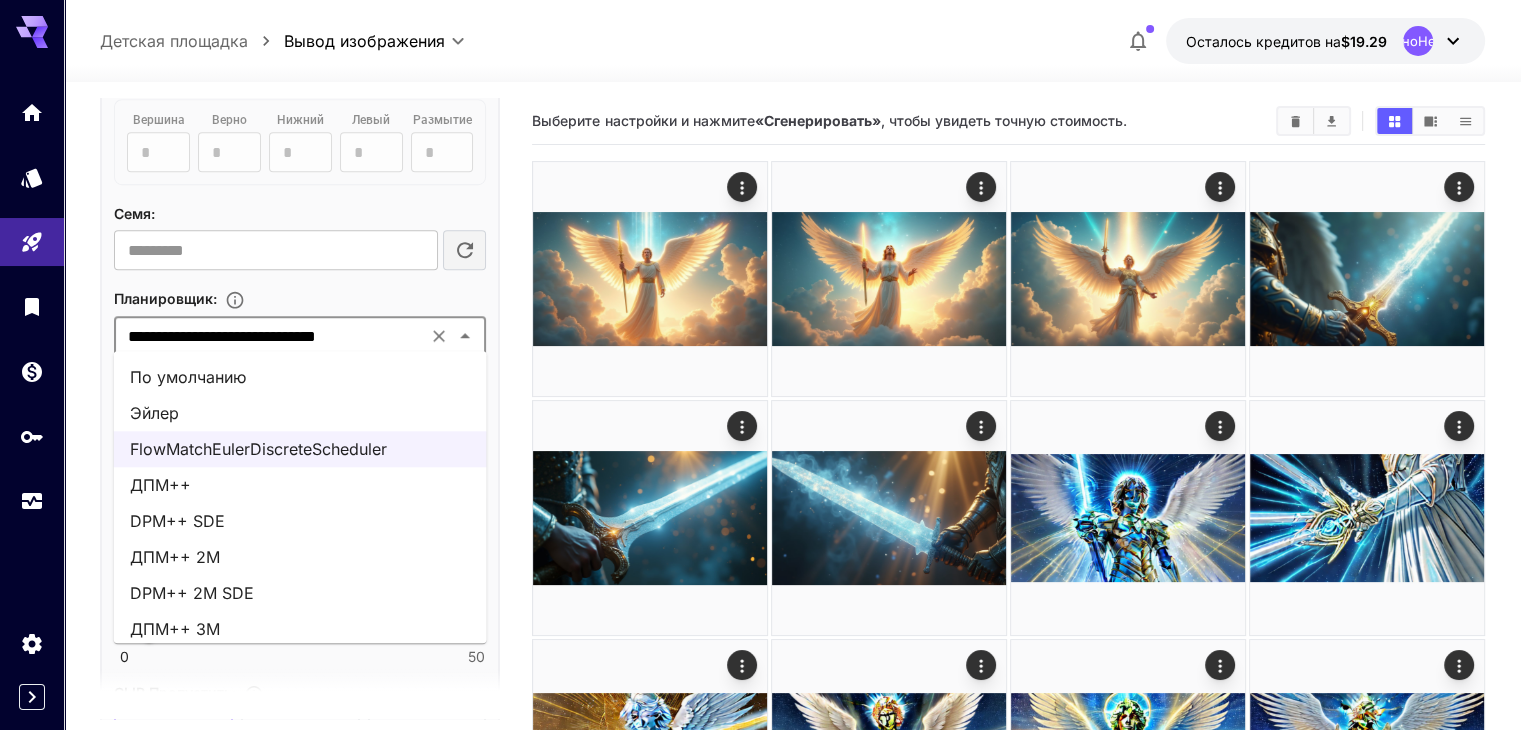 click on "По умолчанию" at bounding box center [300, 377] 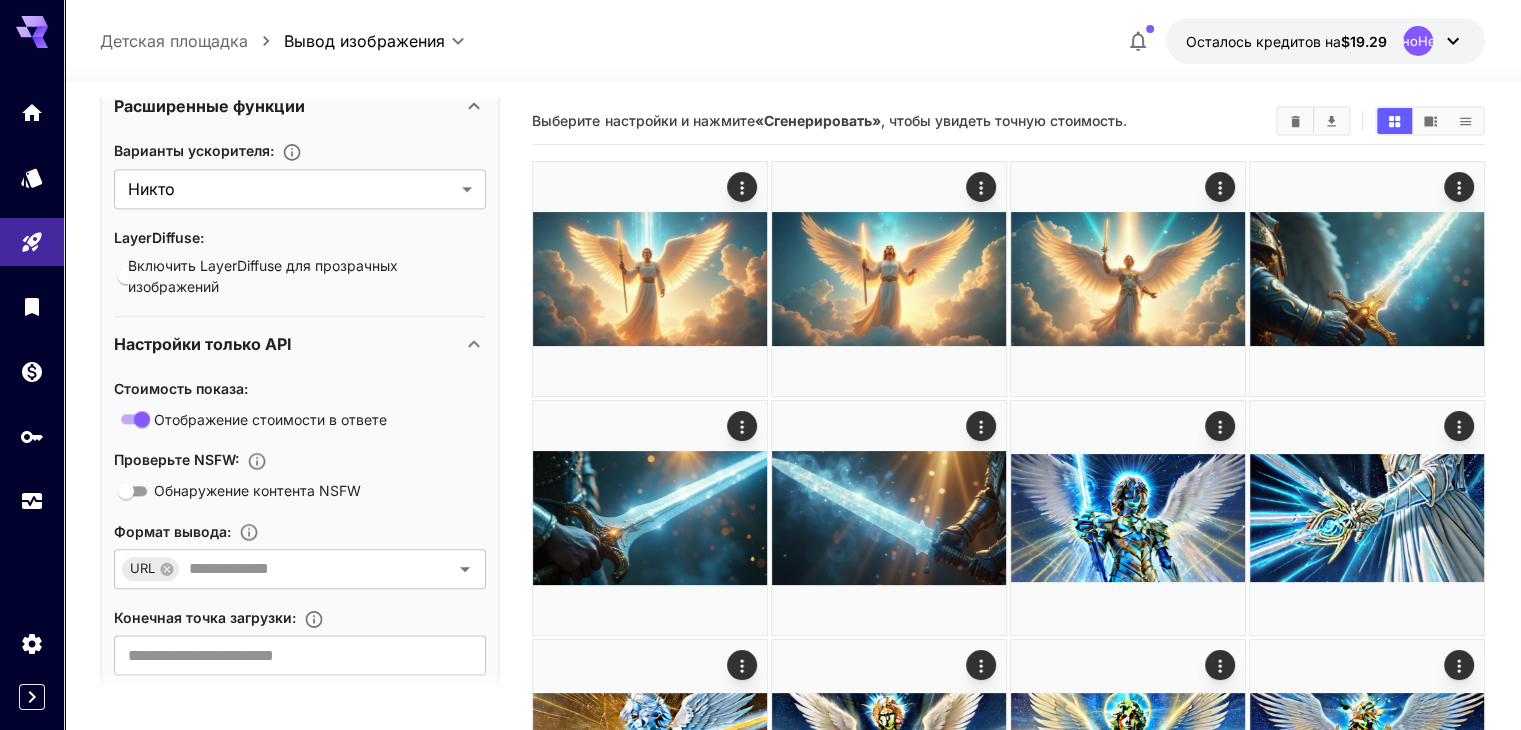 scroll, scrollTop: 2371, scrollLeft: 0, axis: vertical 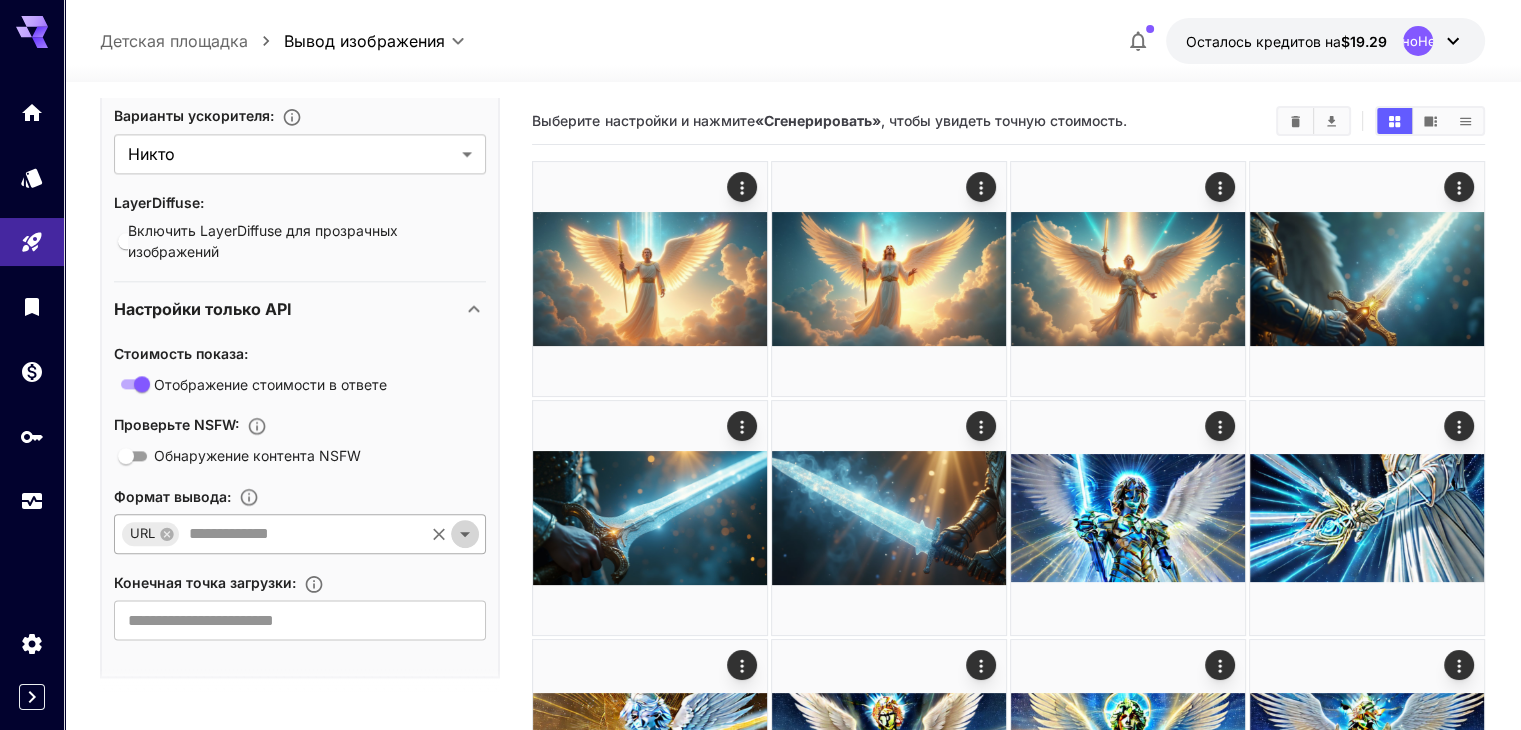 click 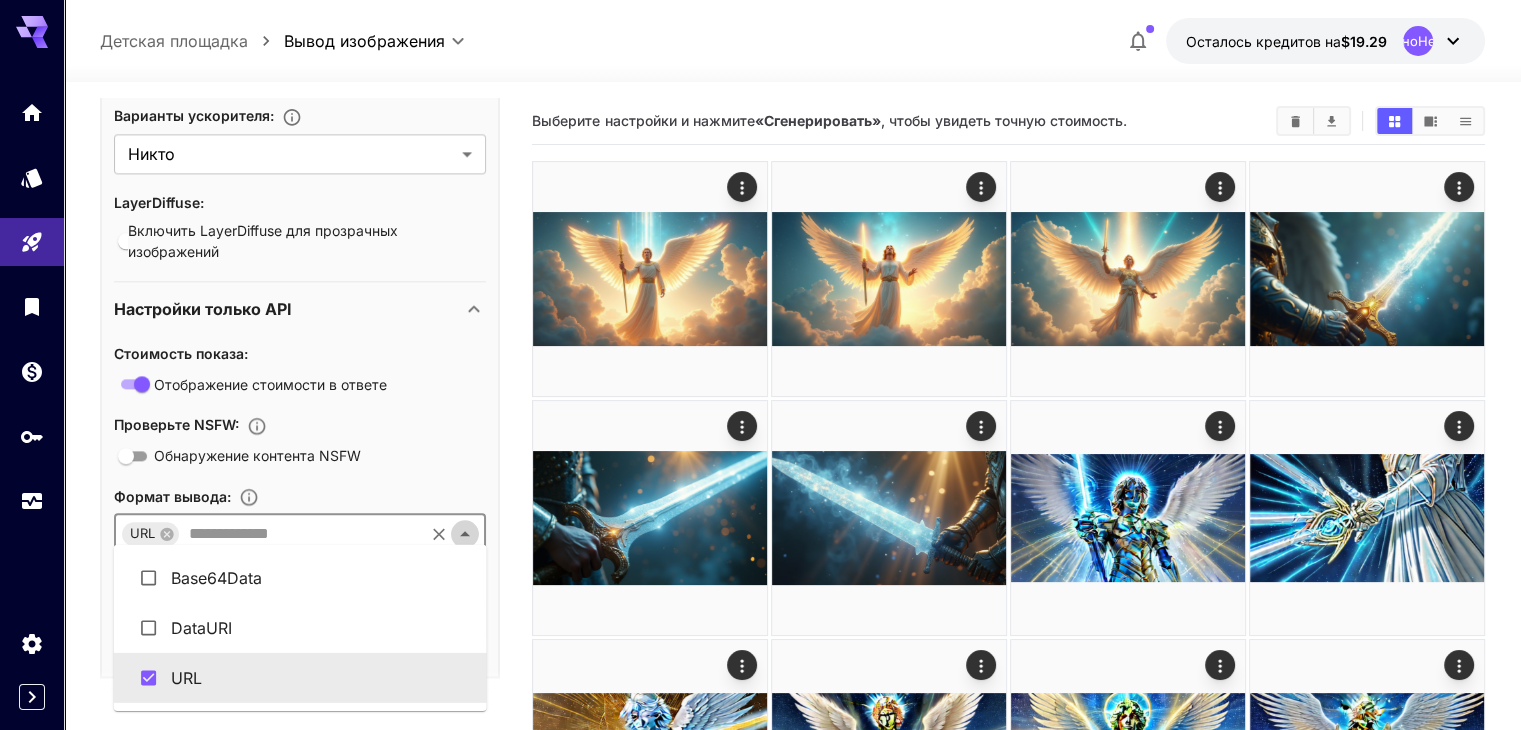 click 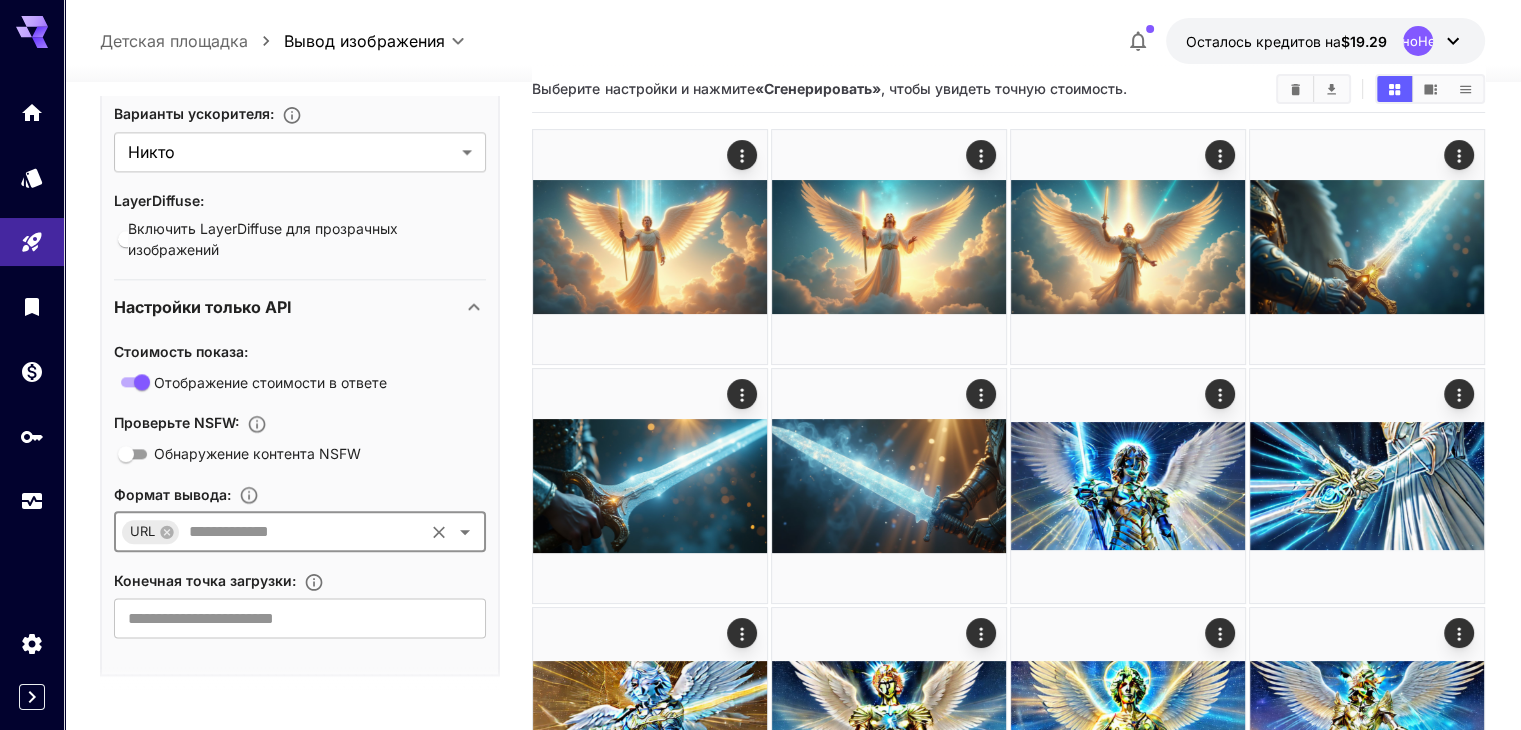 scroll, scrollTop: 0, scrollLeft: 0, axis: both 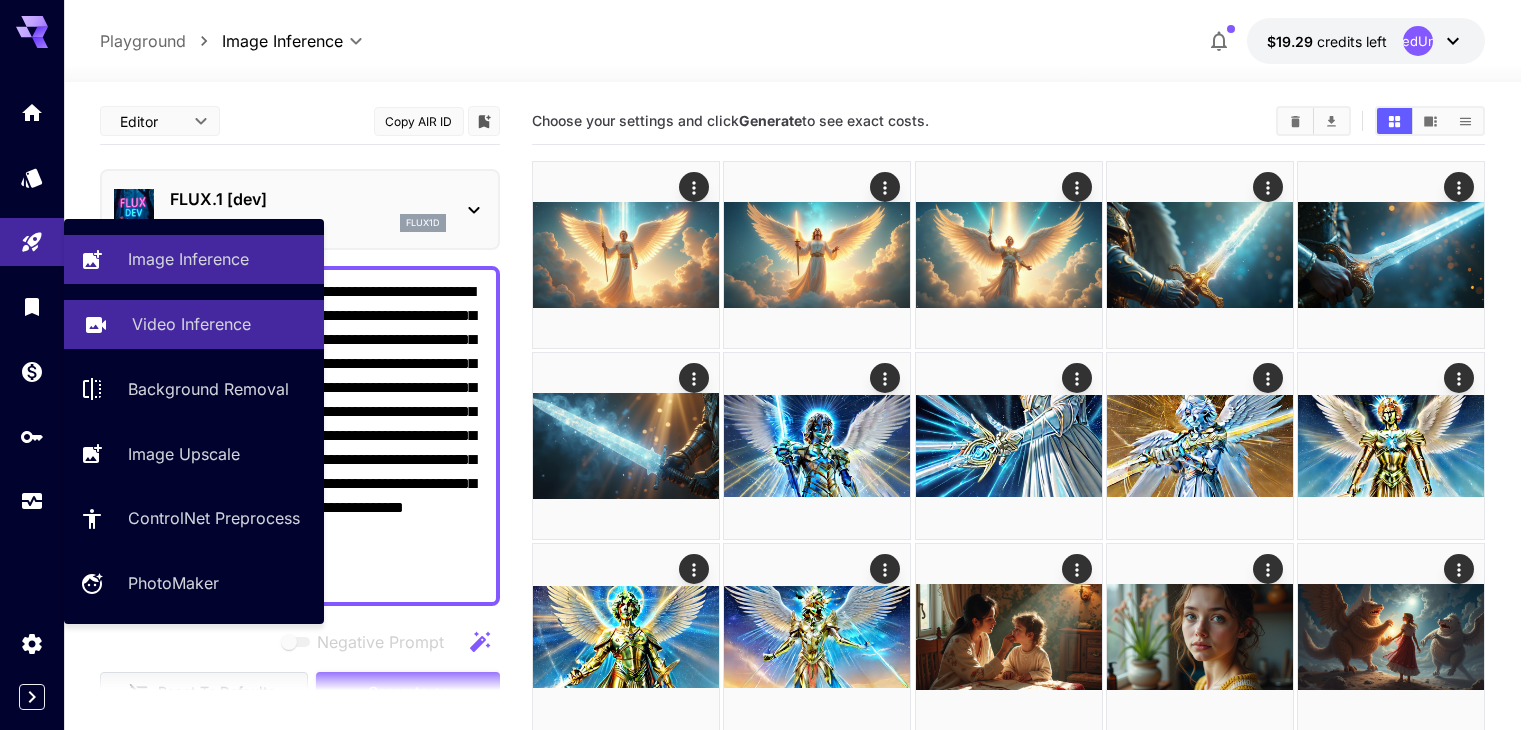 click on "Video Inference" at bounding box center [191, 324] 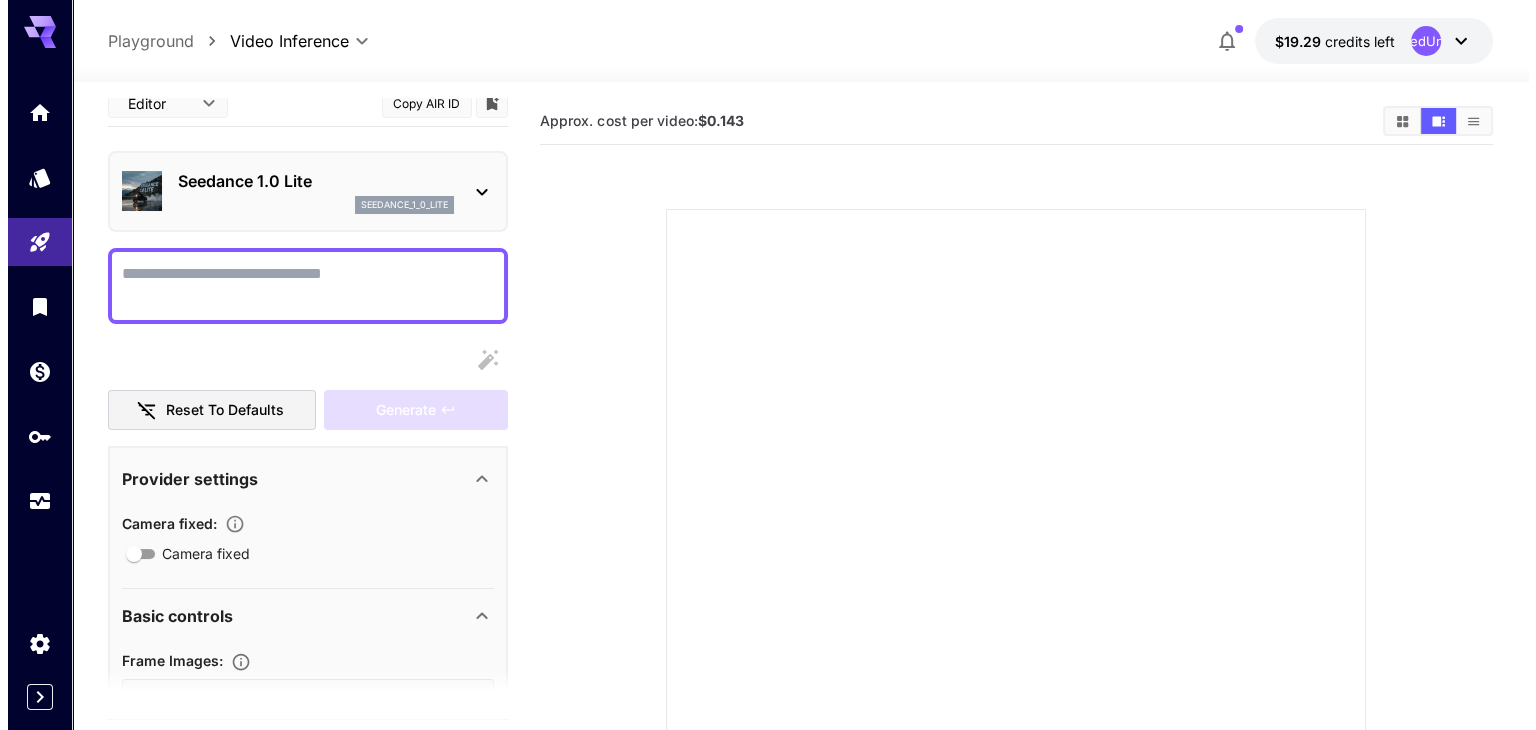scroll, scrollTop: 32, scrollLeft: 0, axis: vertical 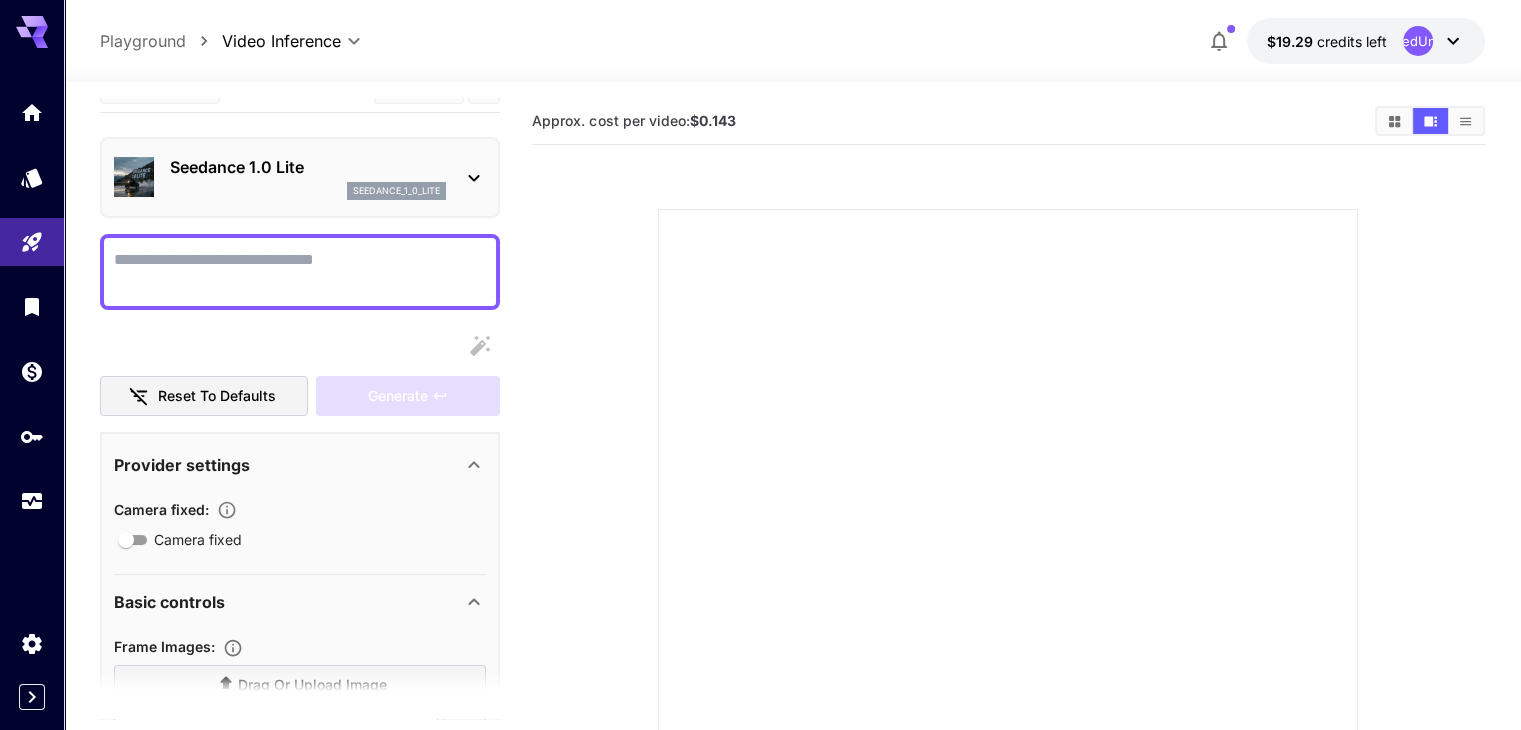 click 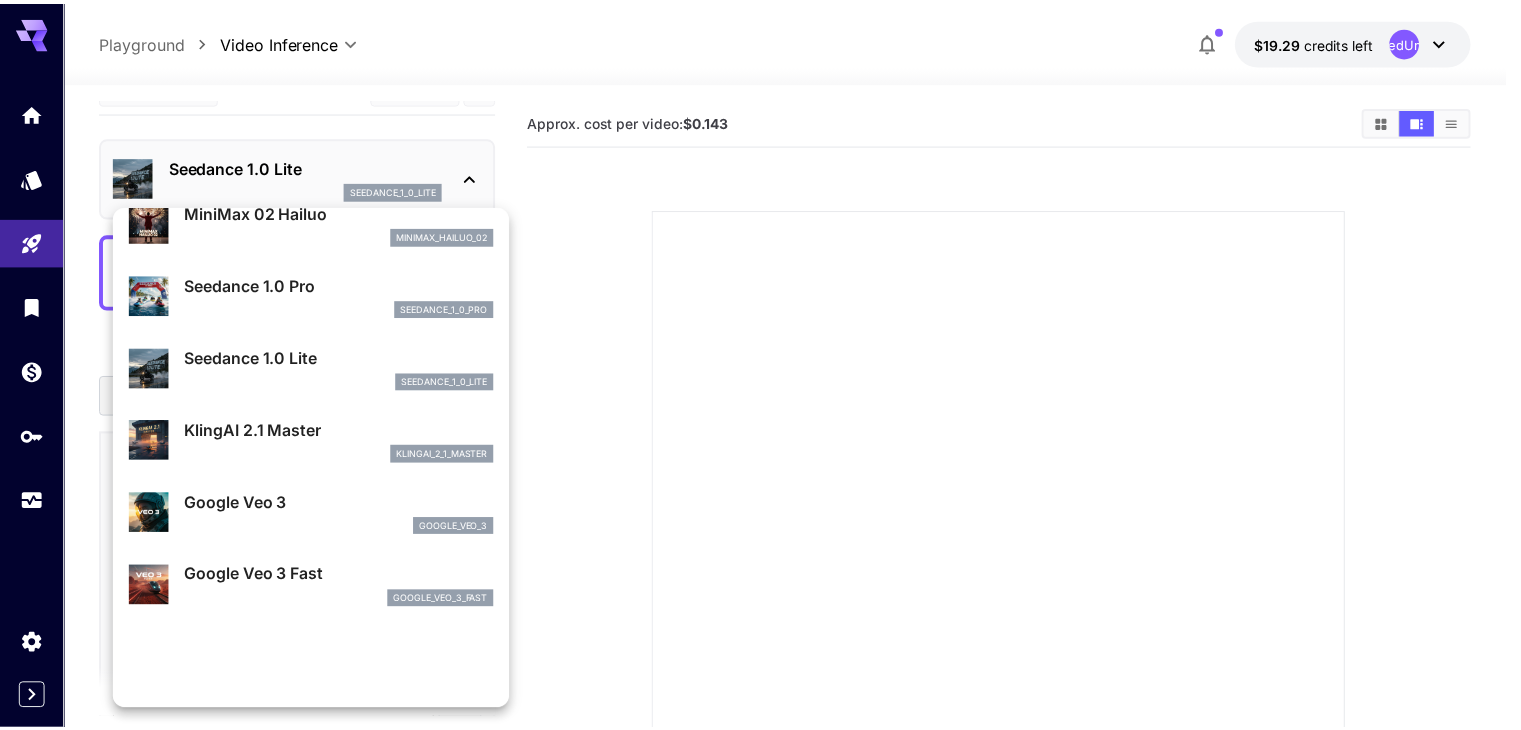 scroll, scrollTop: 0, scrollLeft: 0, axis: both 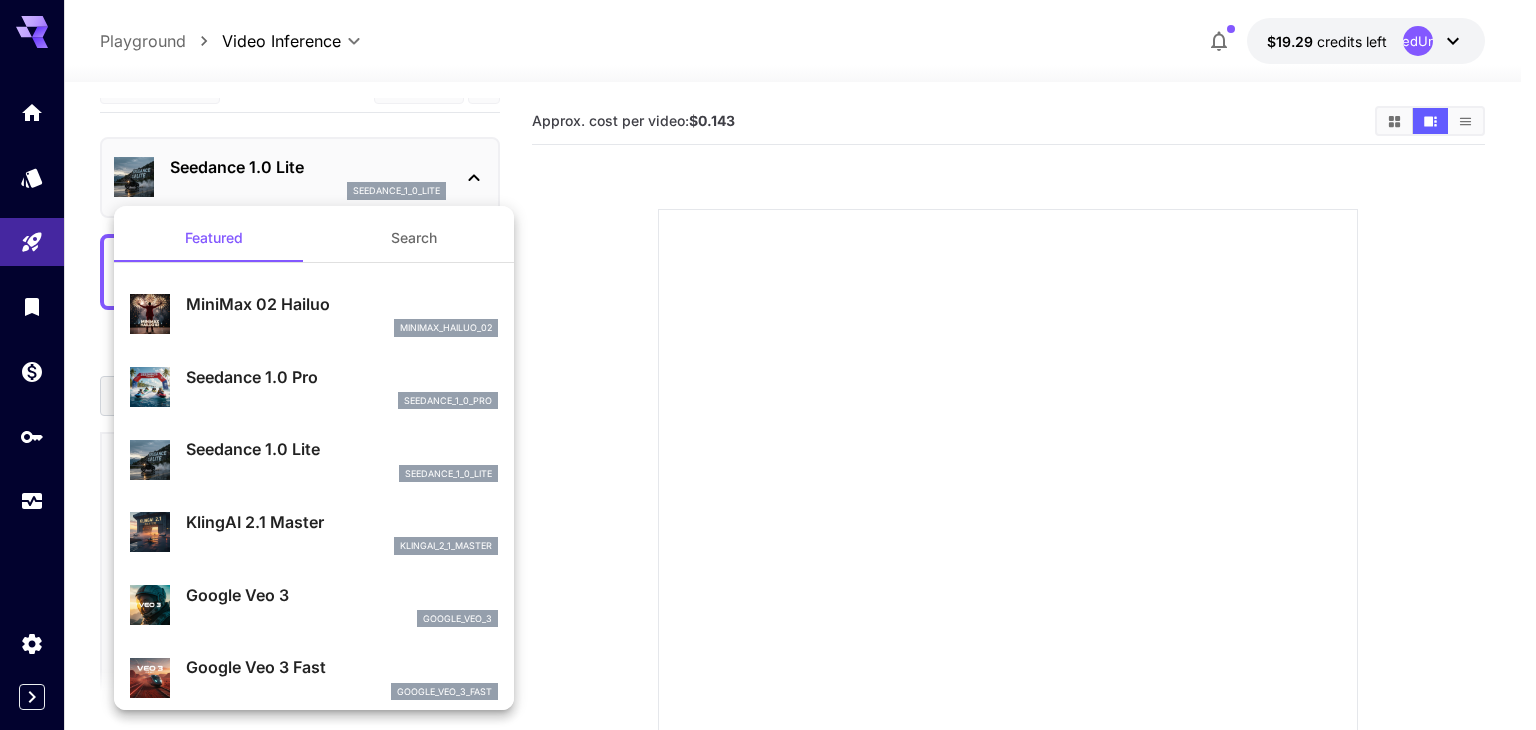 click at bounding box center (768, 365) 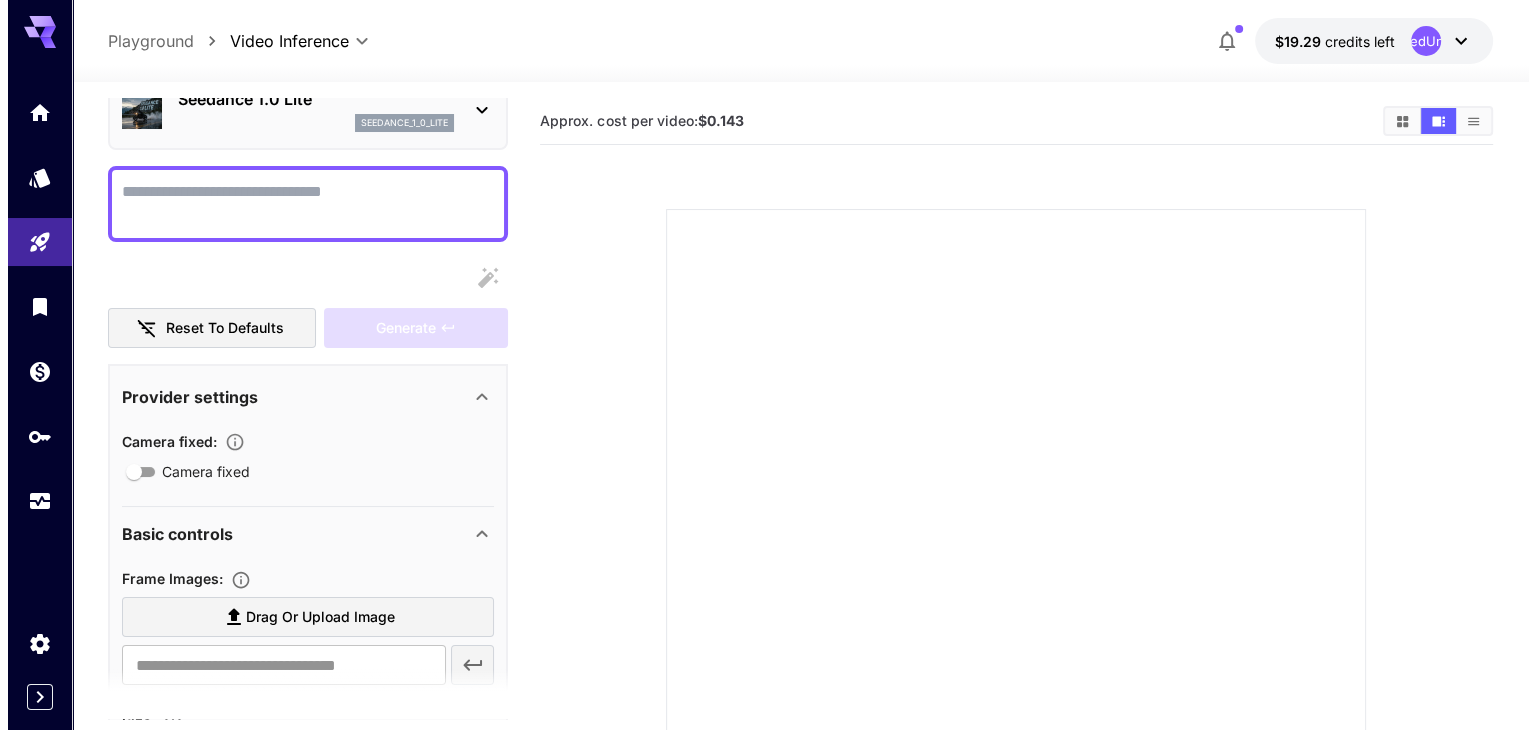 scroll, scrollTop: 0, scrollLeft: 0, axis: both 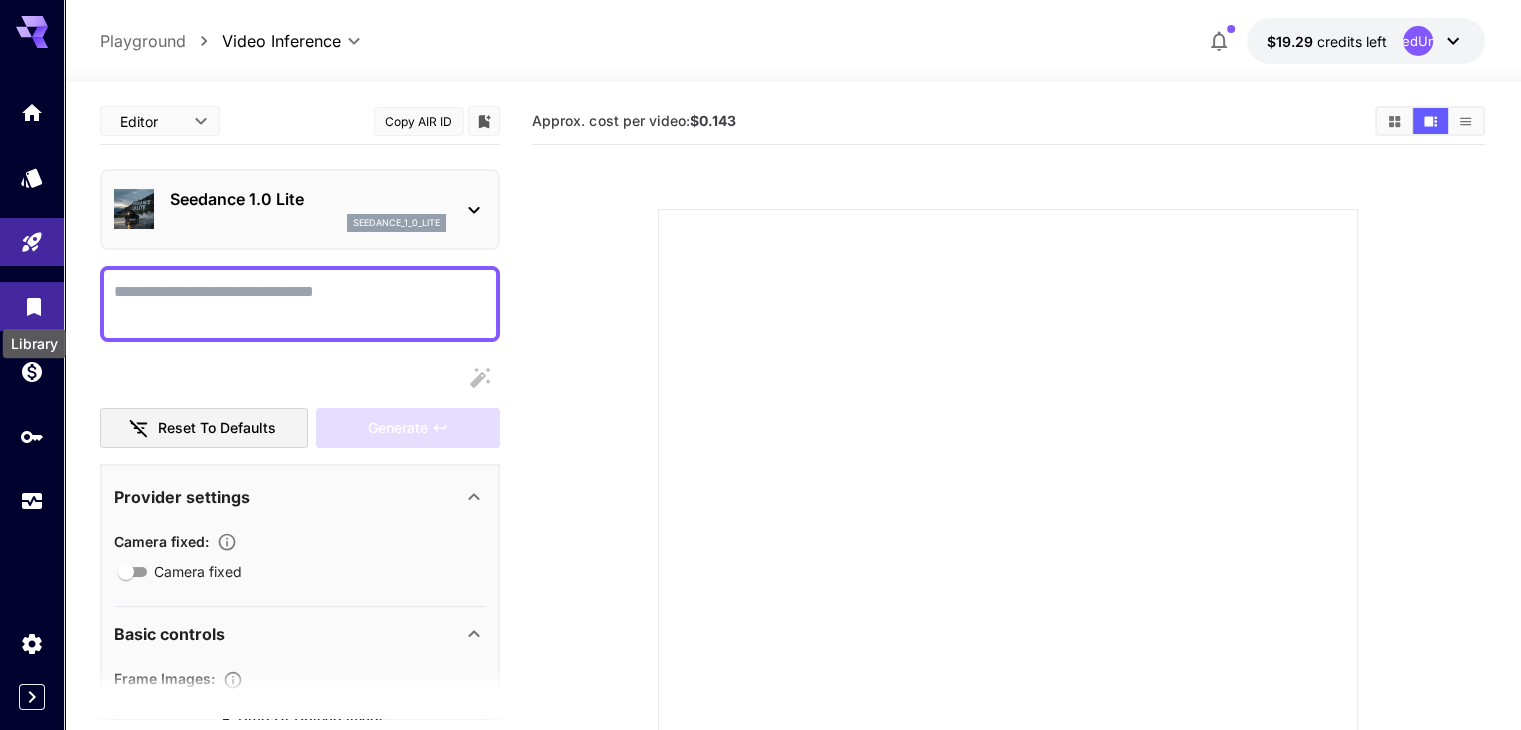click 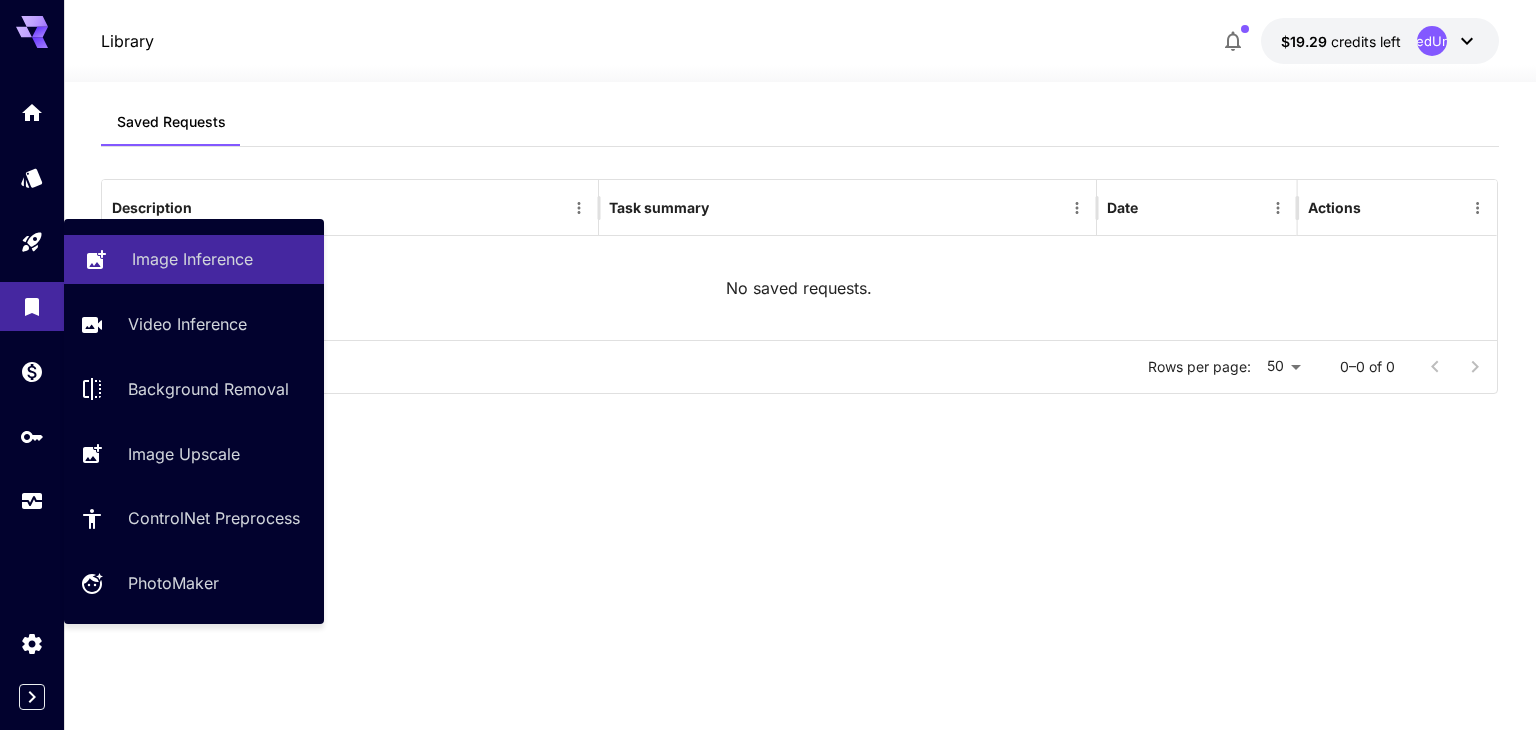click on "Image Inference" at bounding box center (192, 259) 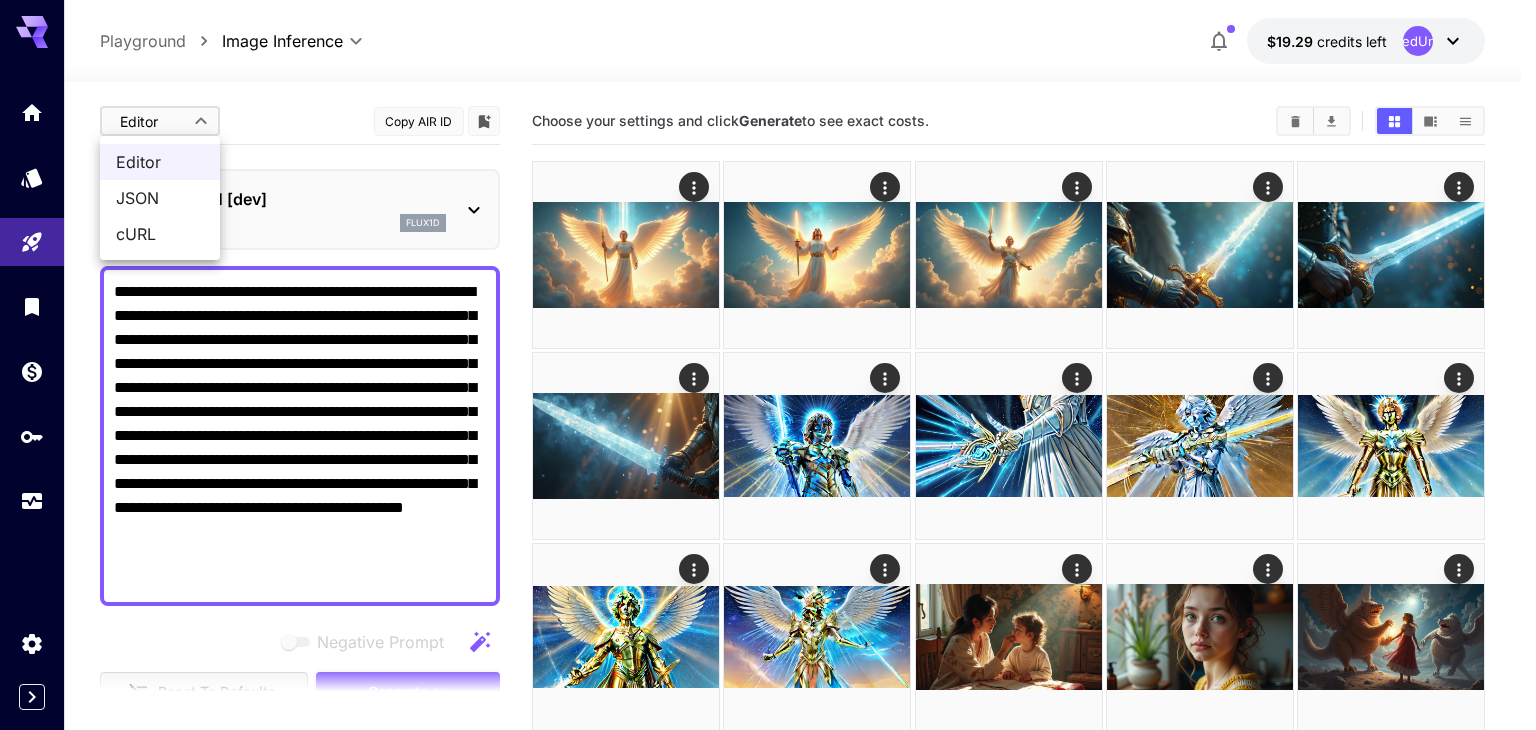 click on "**********" at bounding box center (768, 444) 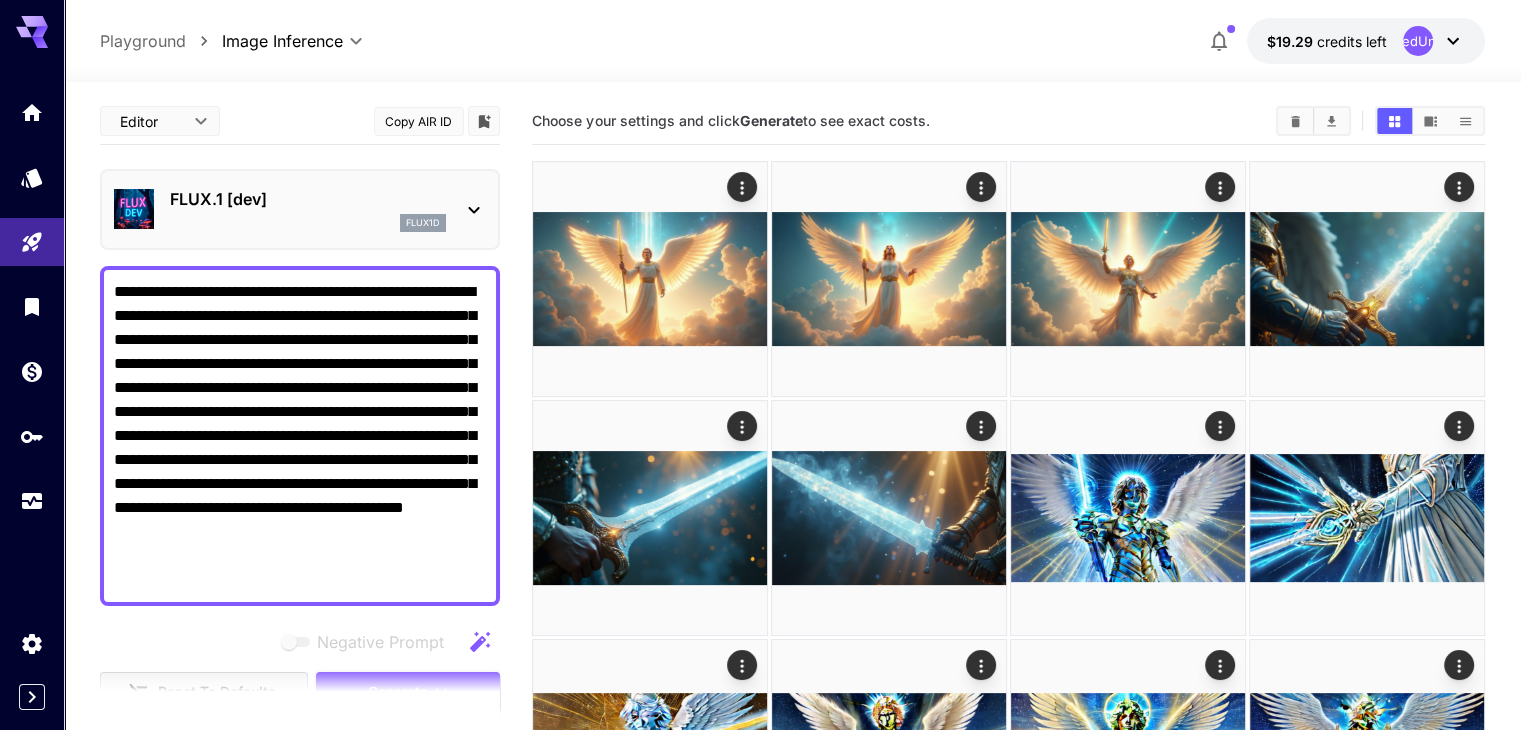 click 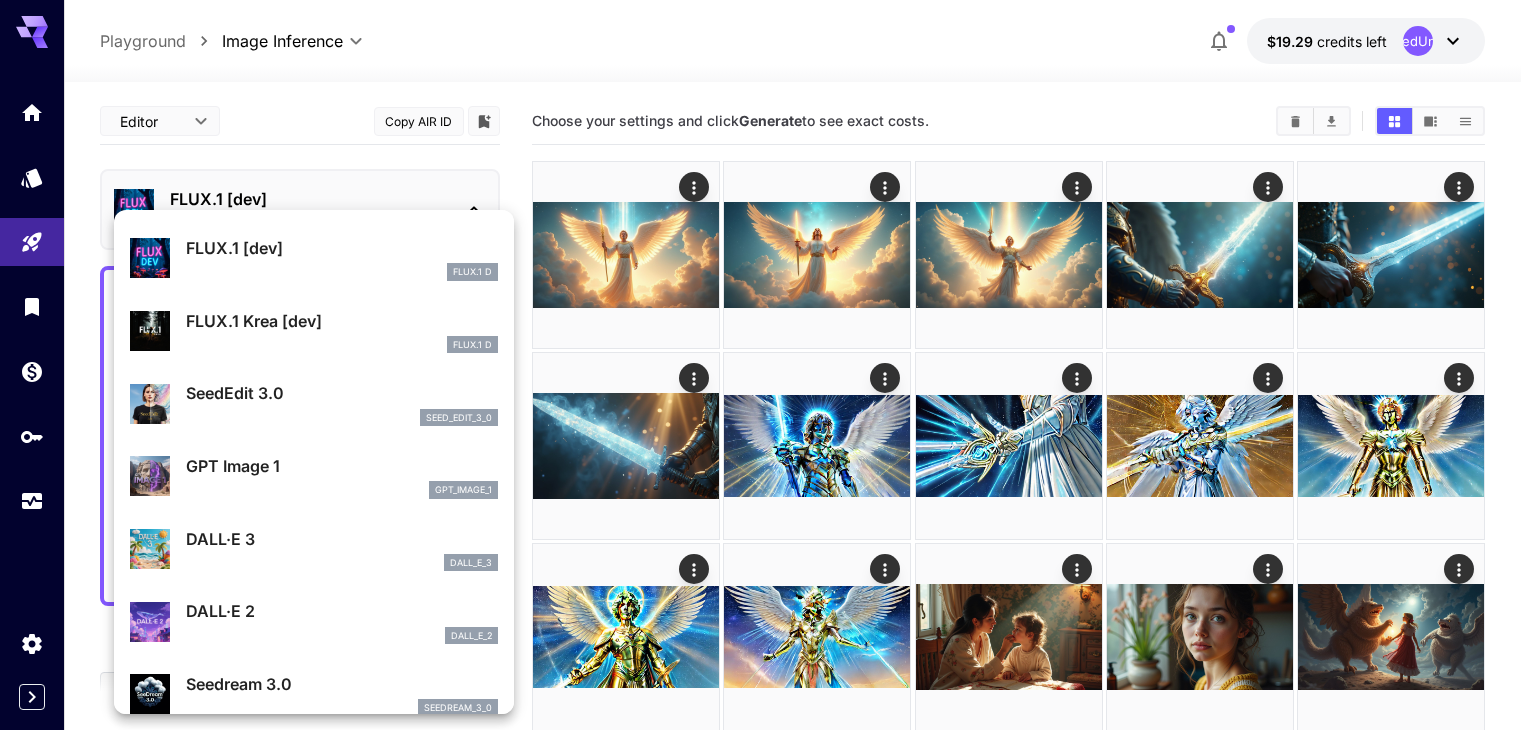 scroll, scrollTop: 0, scrollLeft: 0, axis: both 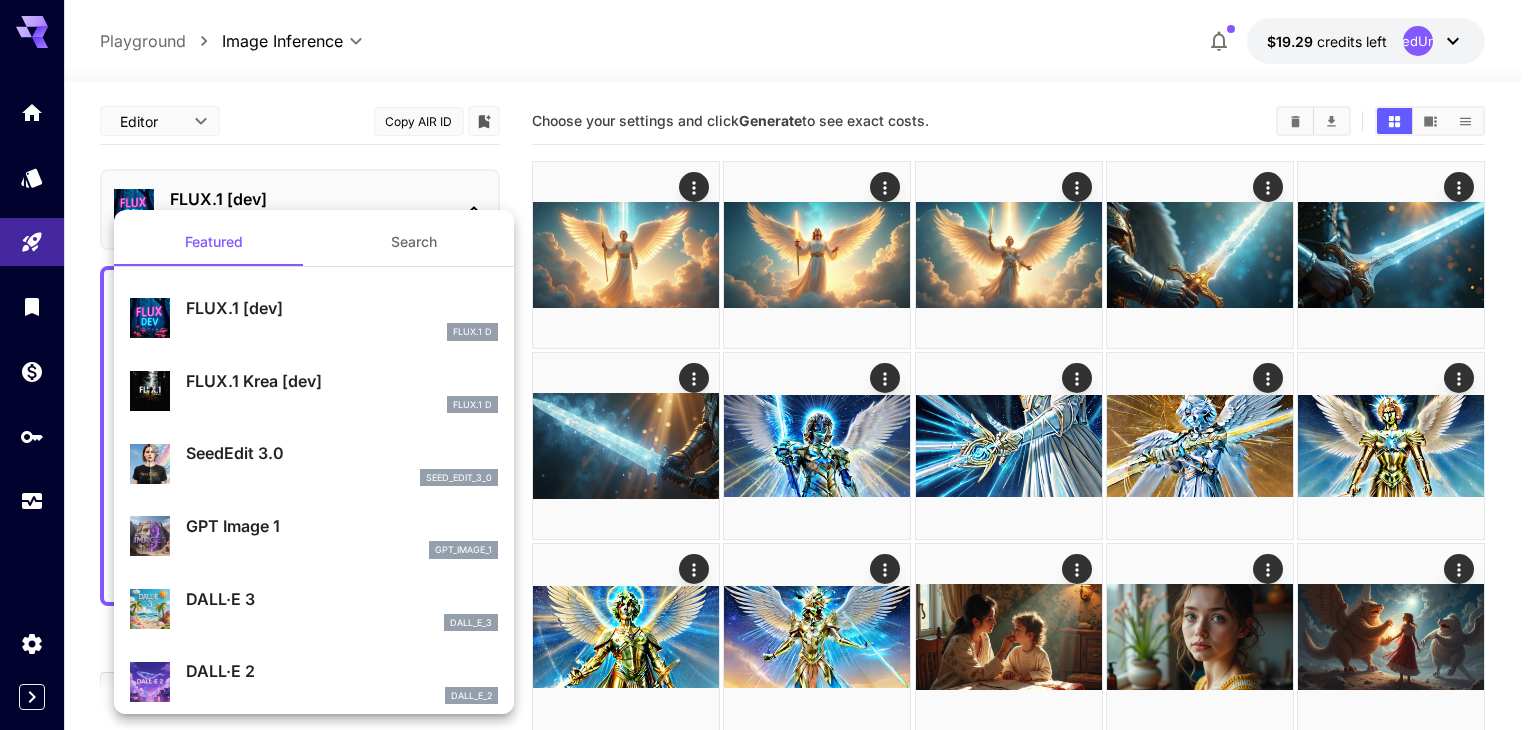 click at bounding box center (768, 365) 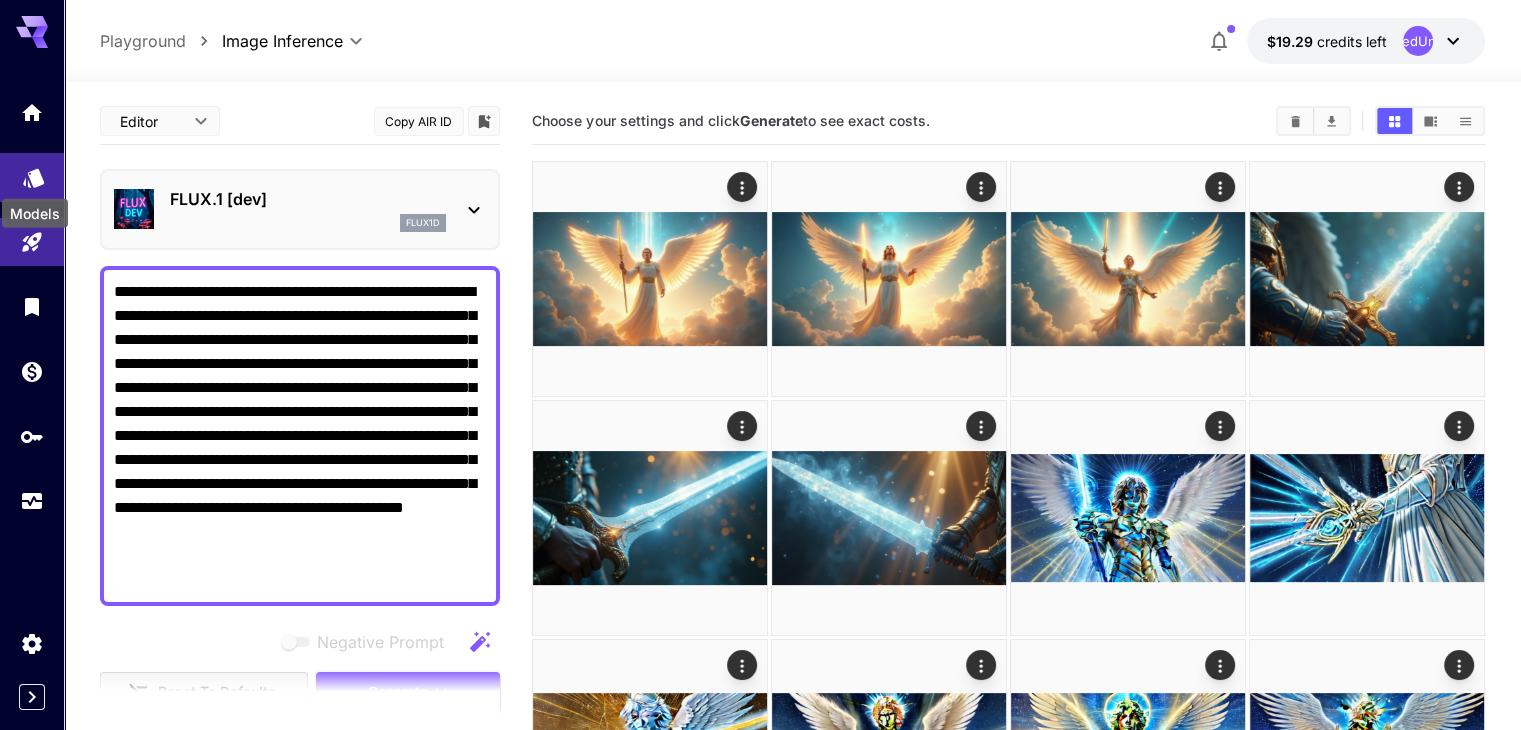 click 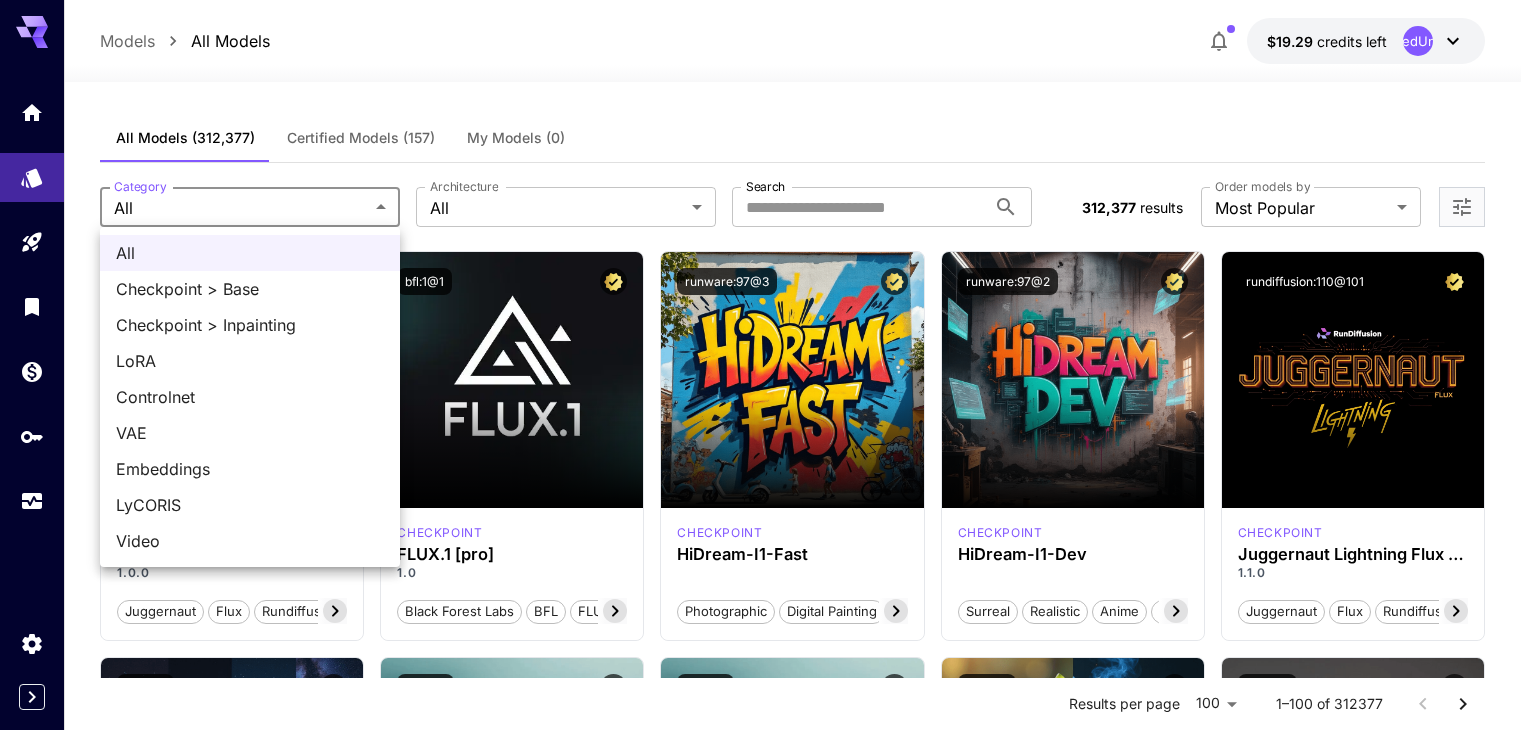 click on "**********" at bounding box center [768, 7513] 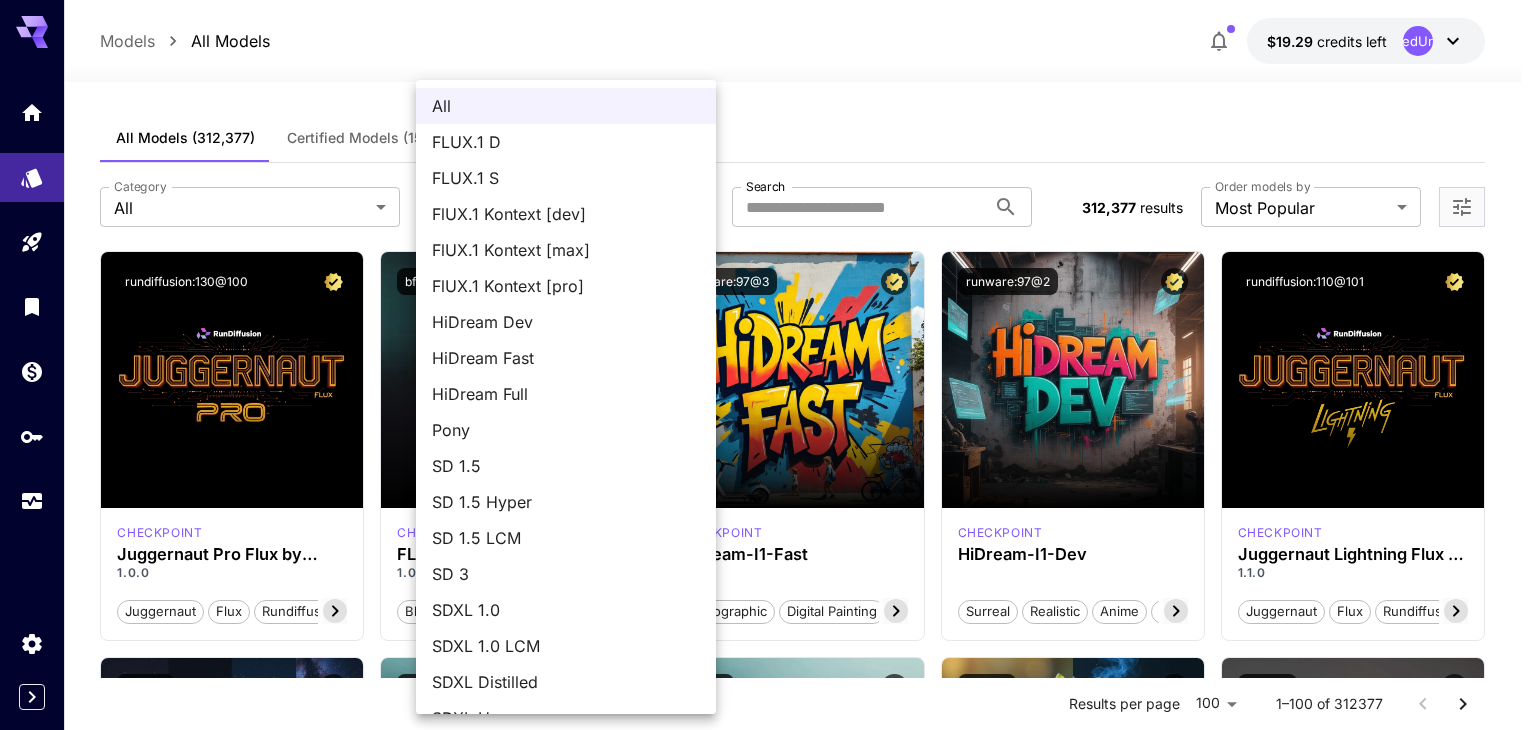 click on "**********" at bounding box center [768, 7513] 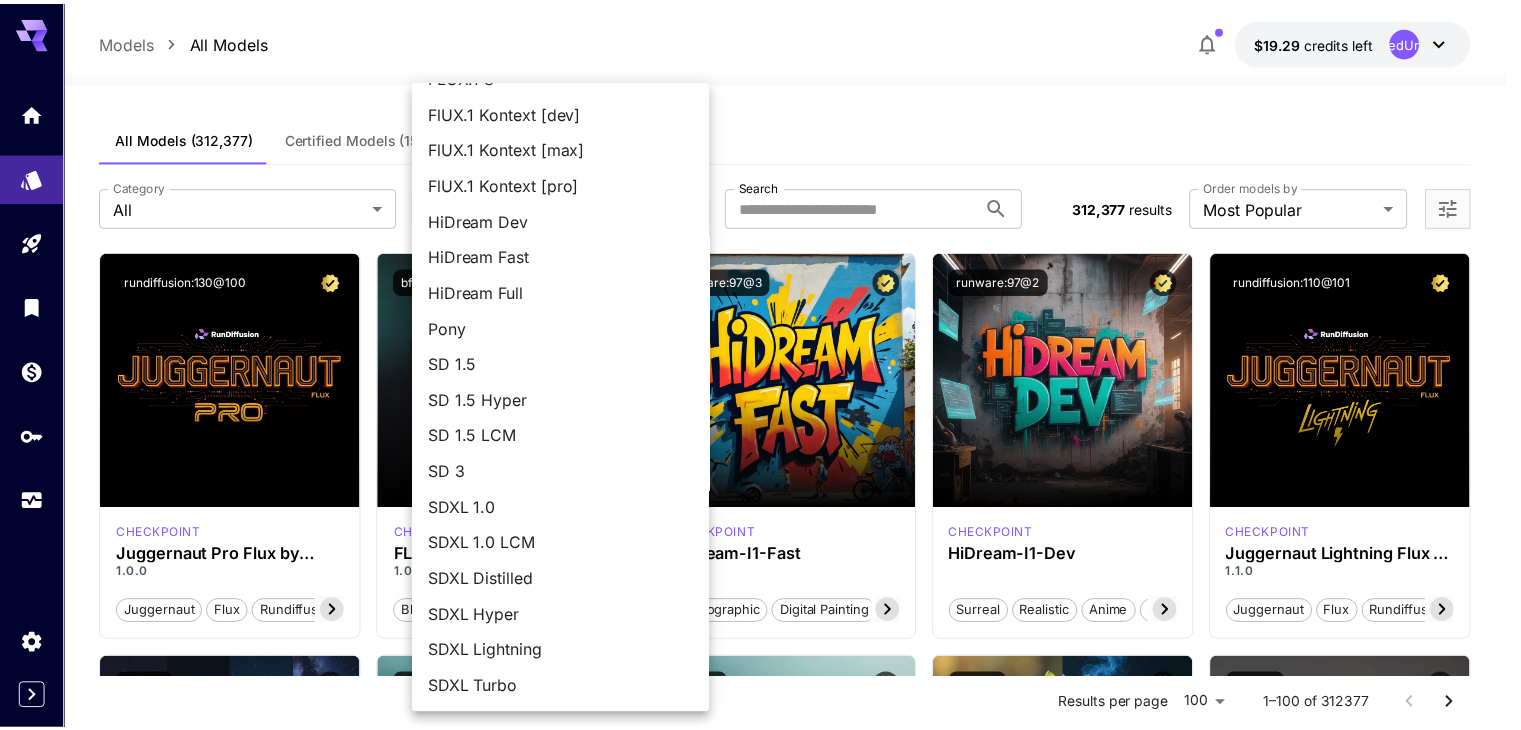 scroll, scrollTop: 0, scrollLeft: 0, axis: both 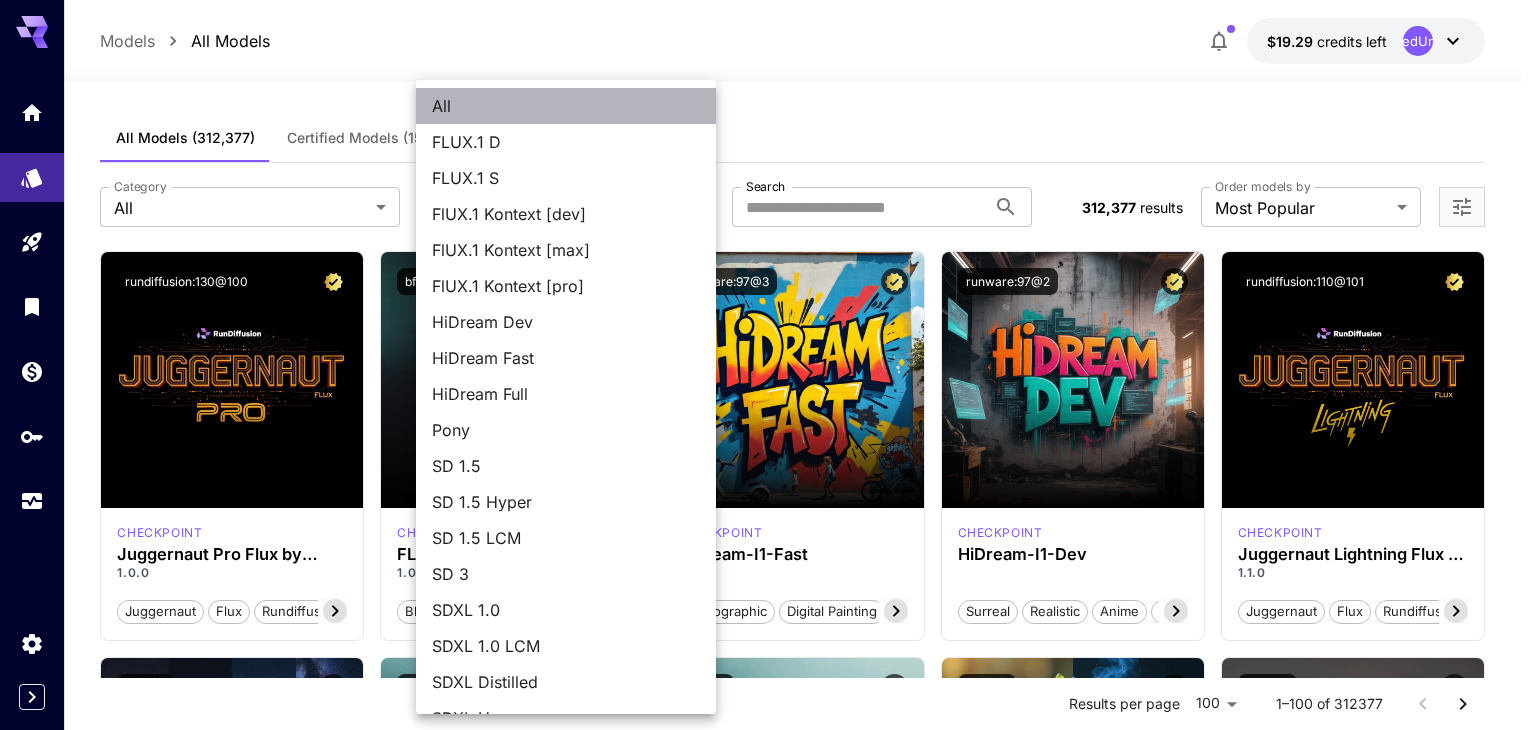 click on "All" at bounding box center (566, 106) 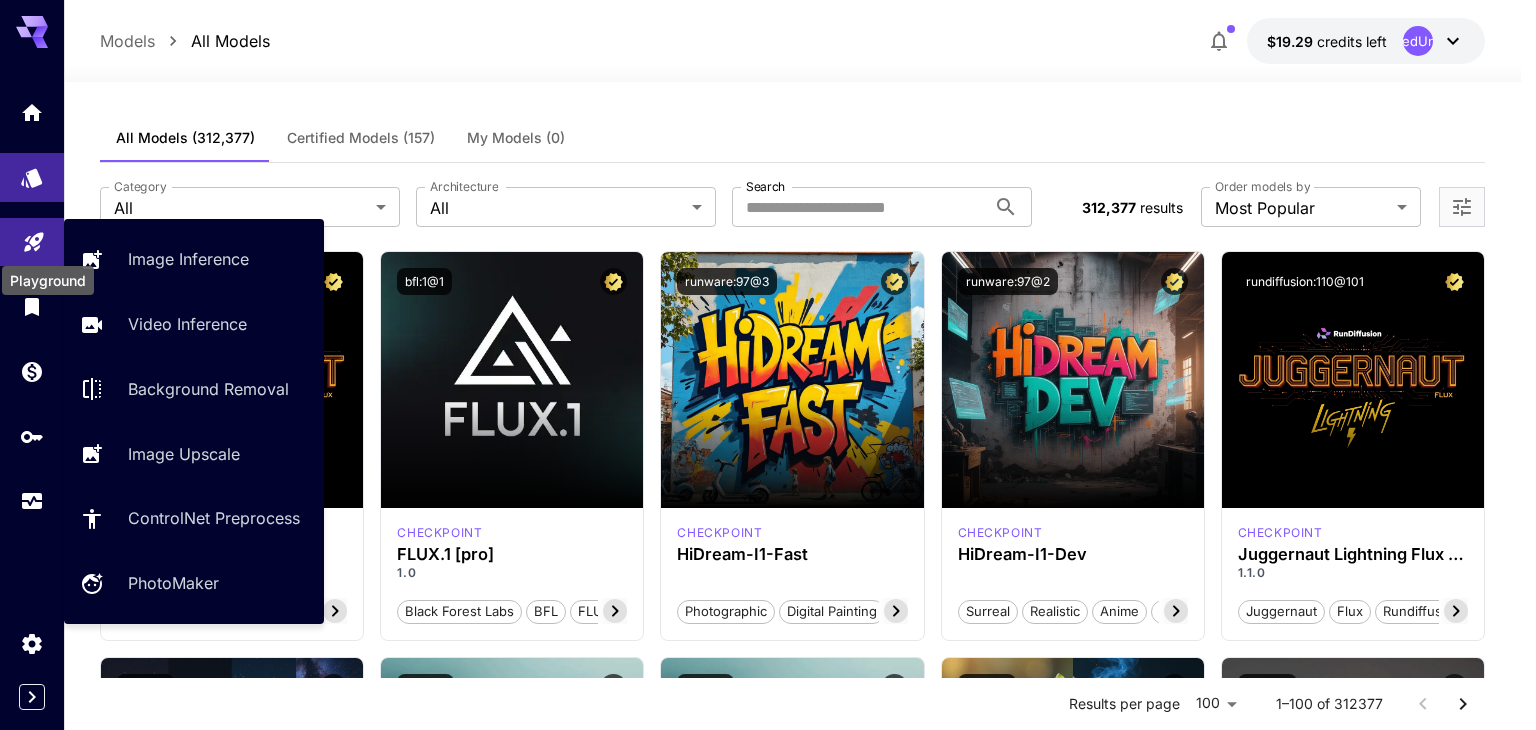 click 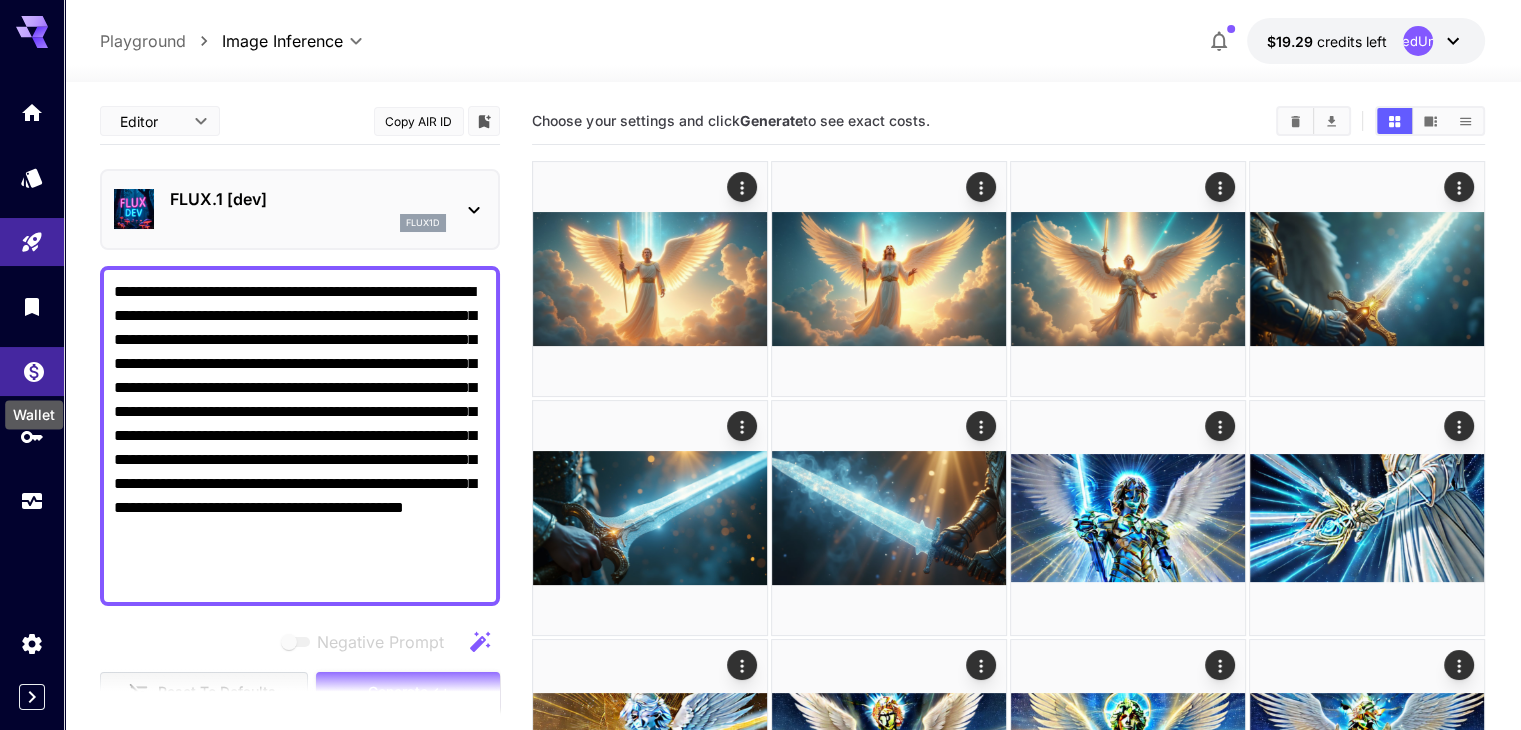 click 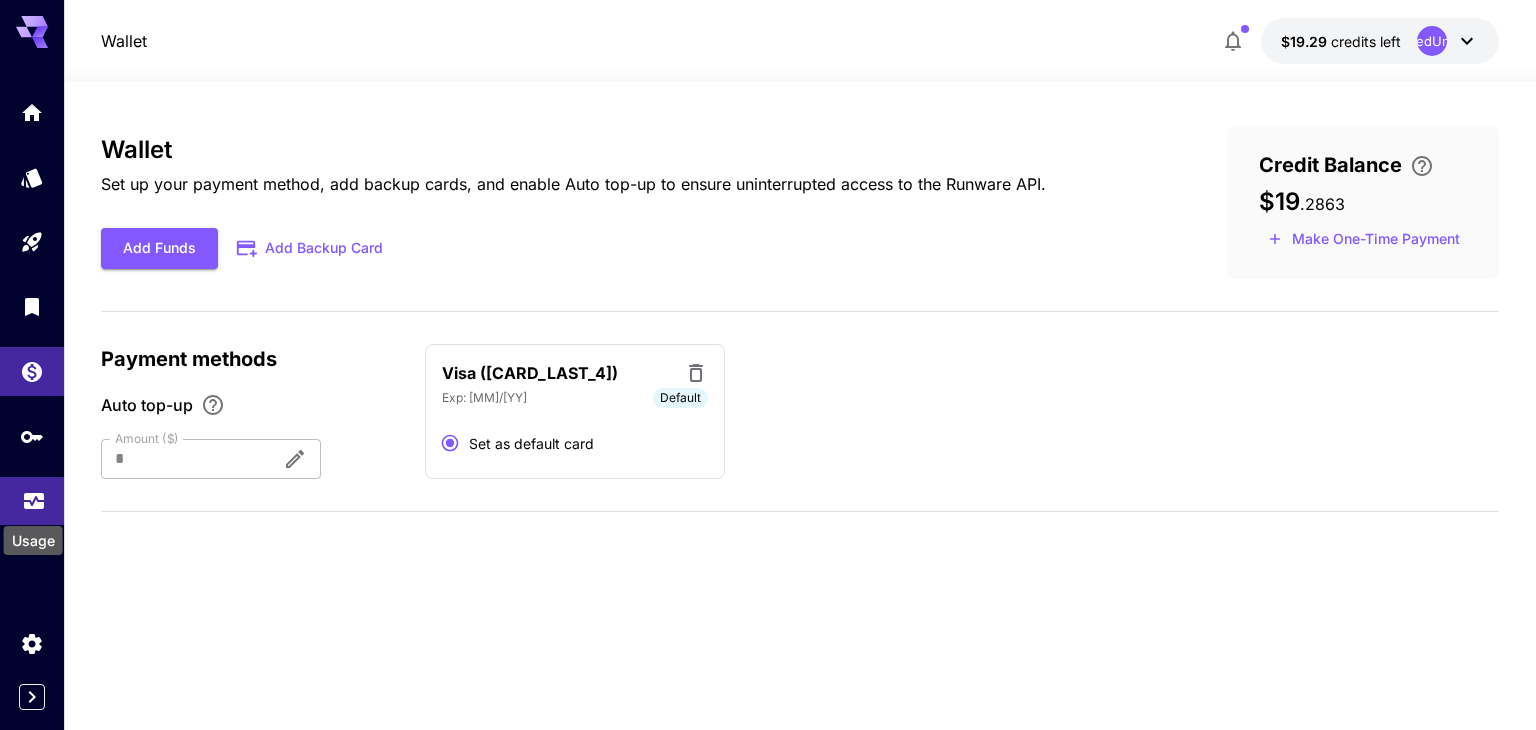 click 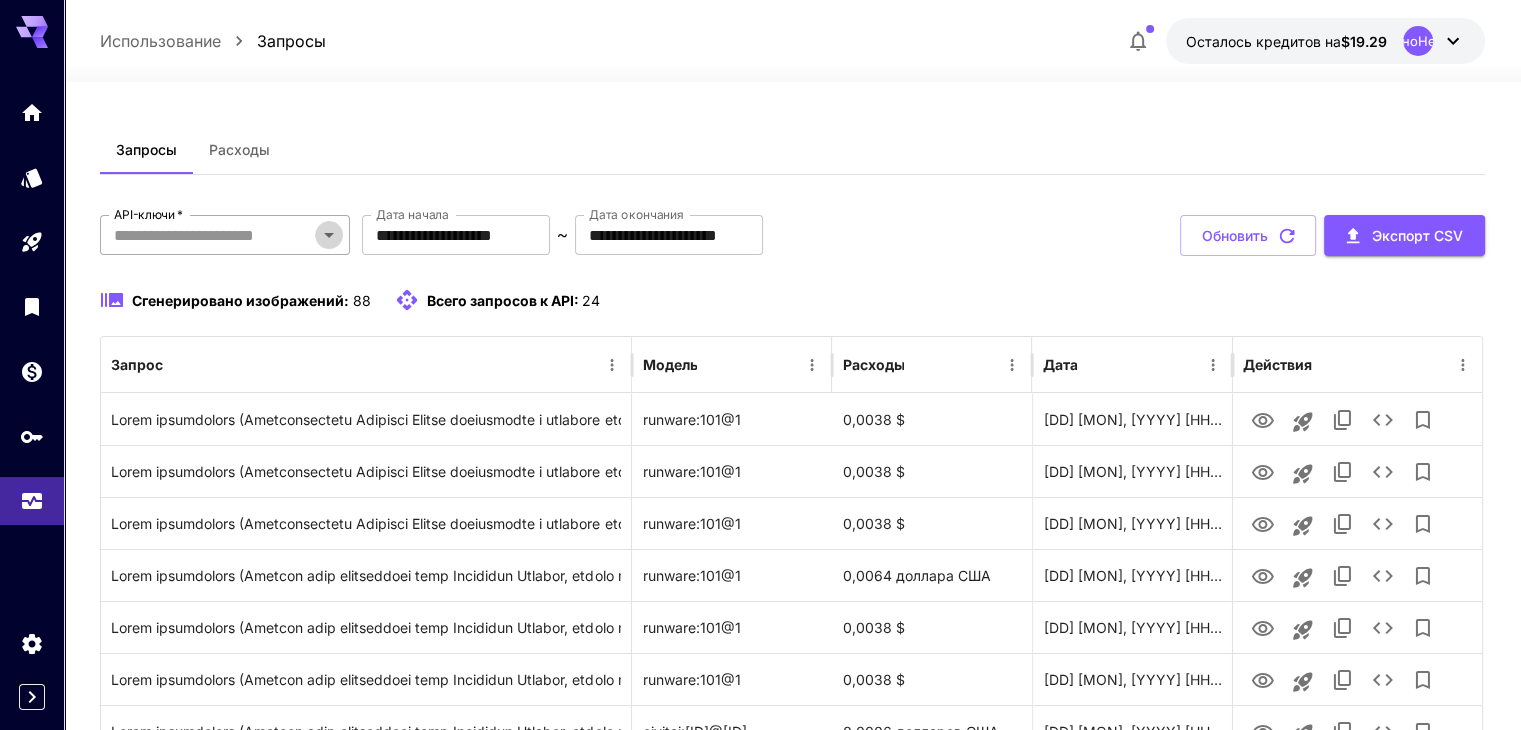 click 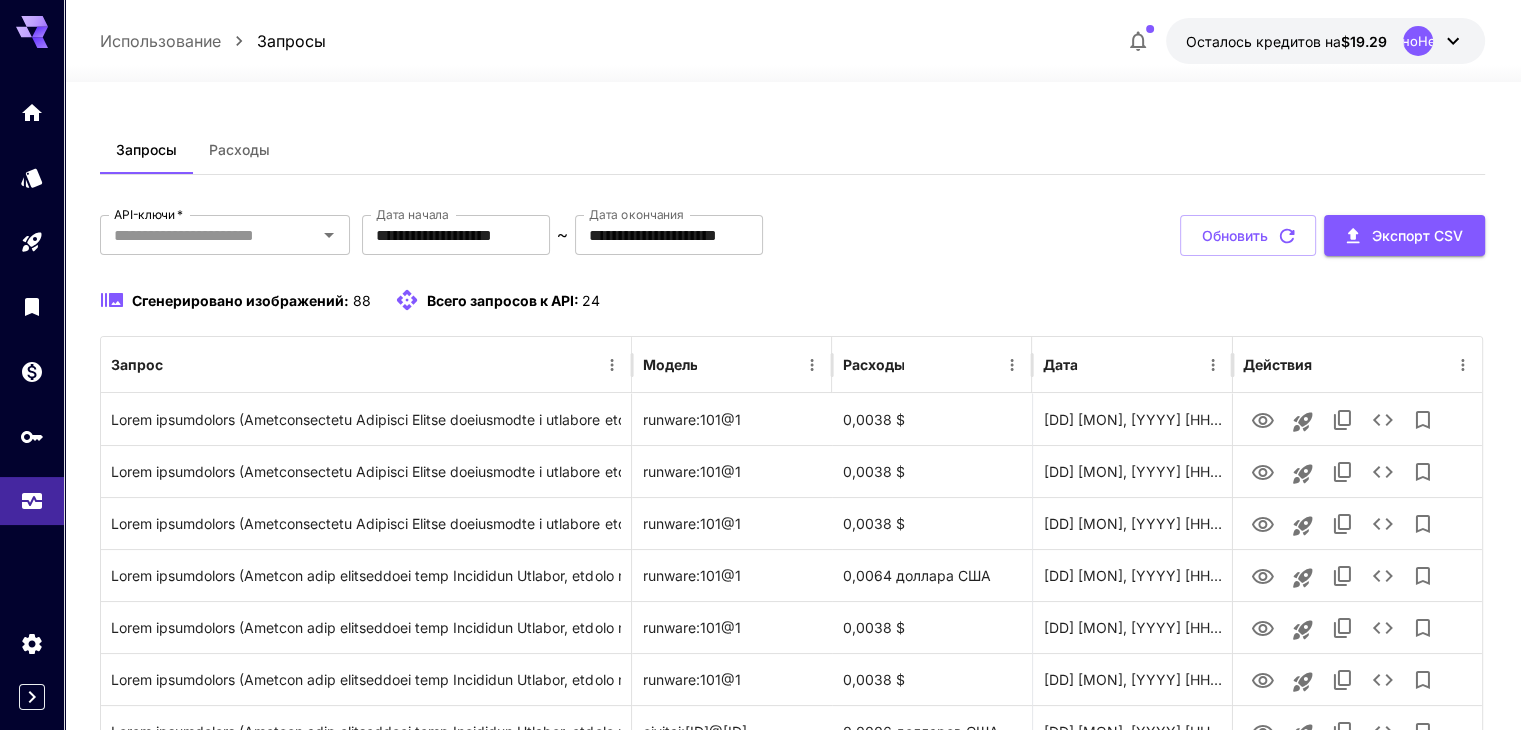 click on "**********" at bounding box center (792, 1594) 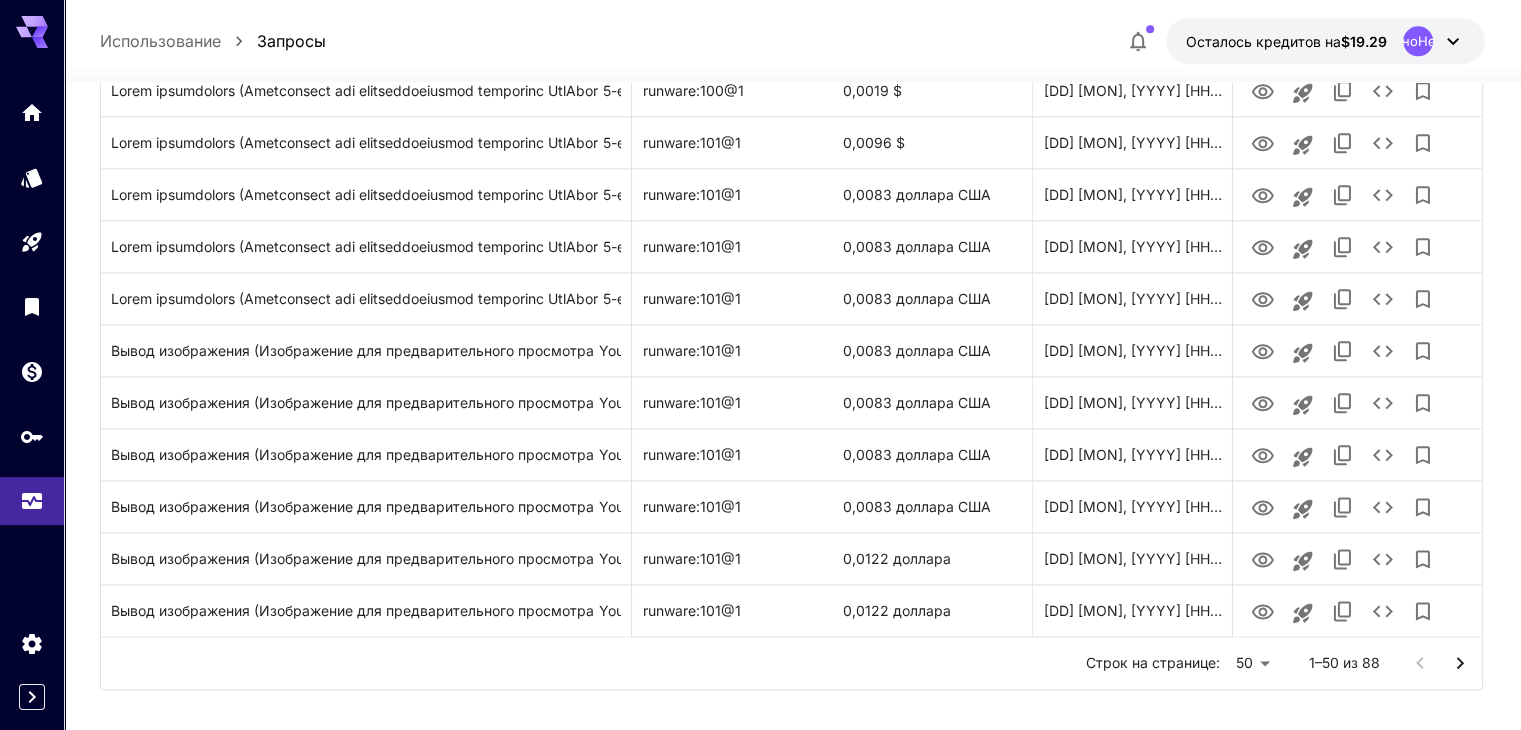 scroll, scrollTop: 2356, scrollLeft: 0, axis: vertical 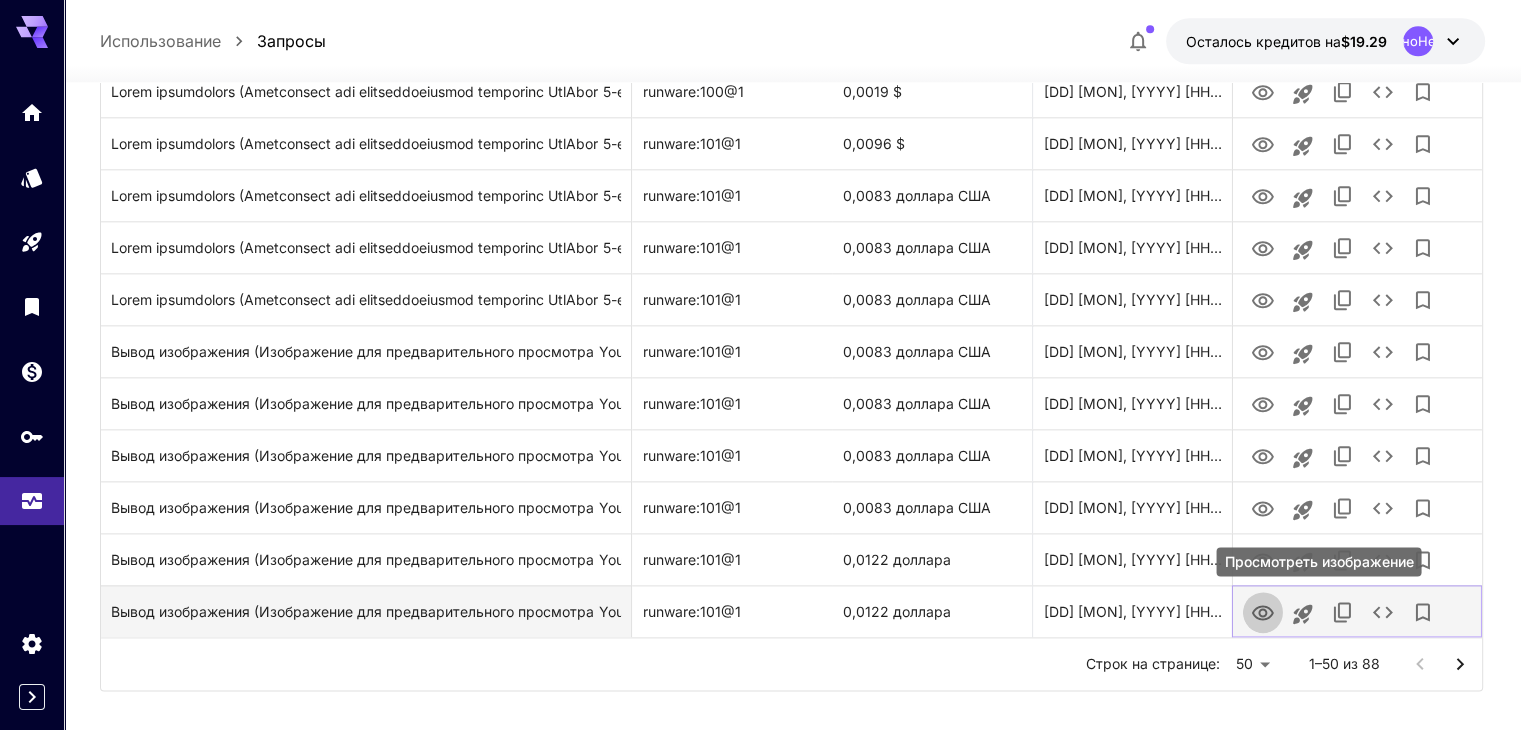 click 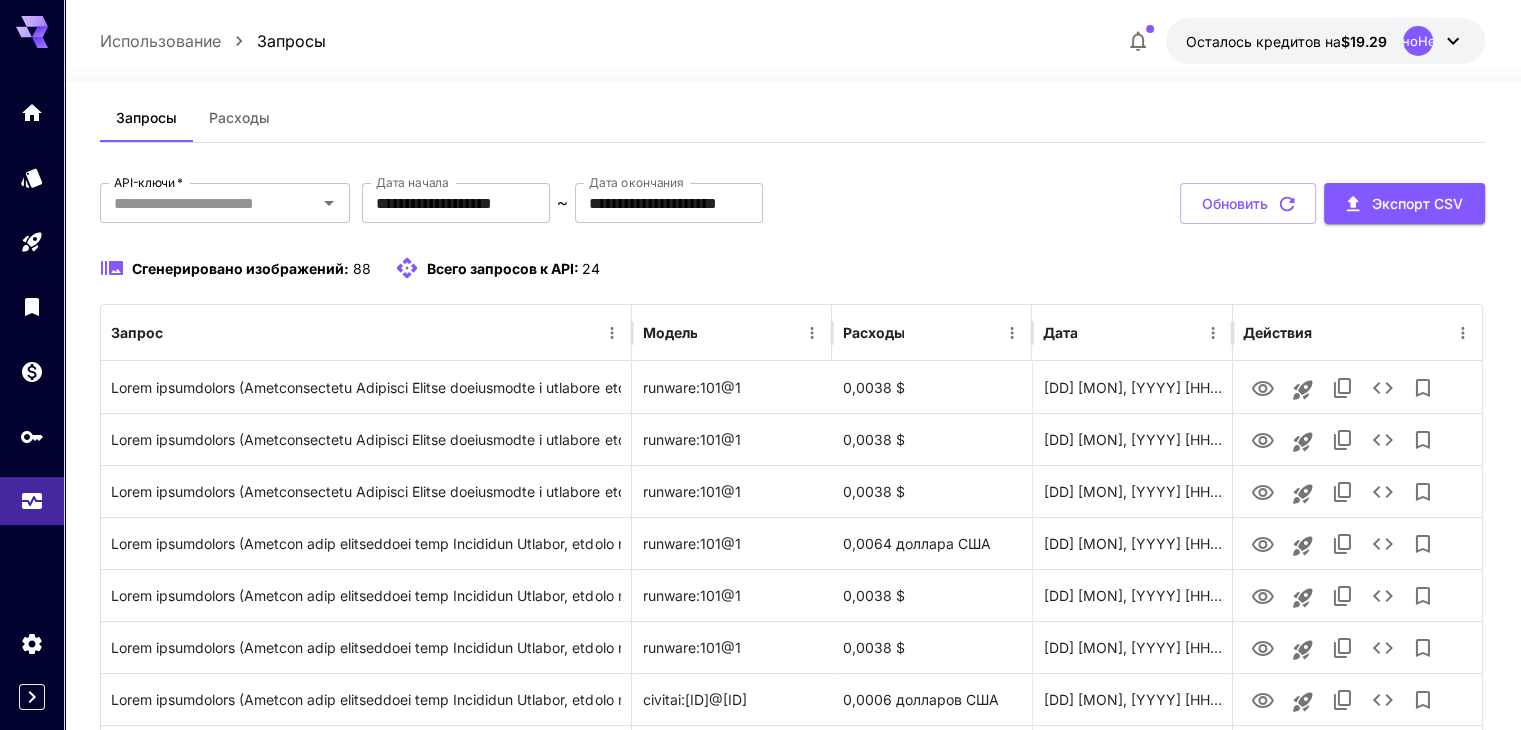 scroll, scrollTop: 0, scrollLeft: 0, axis: both 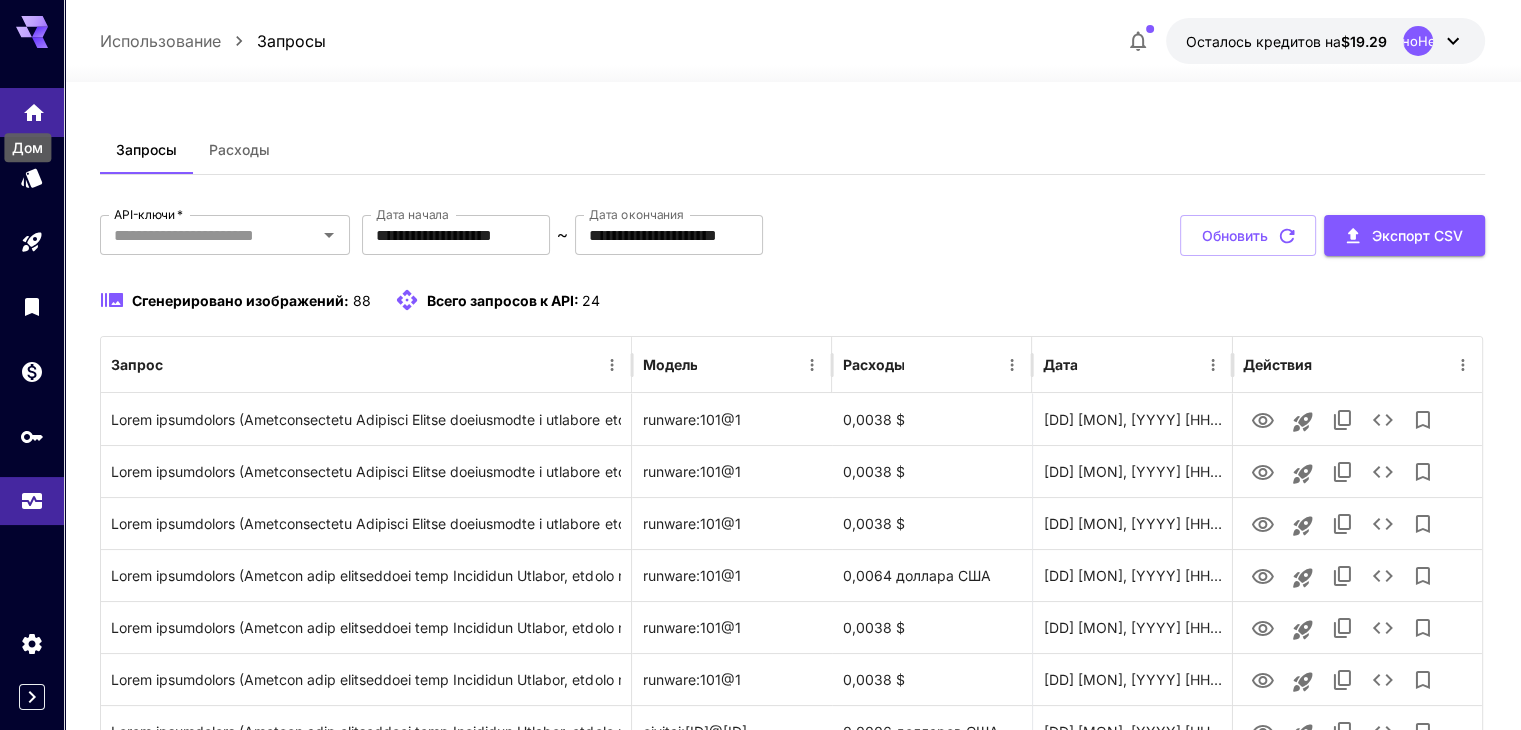 click 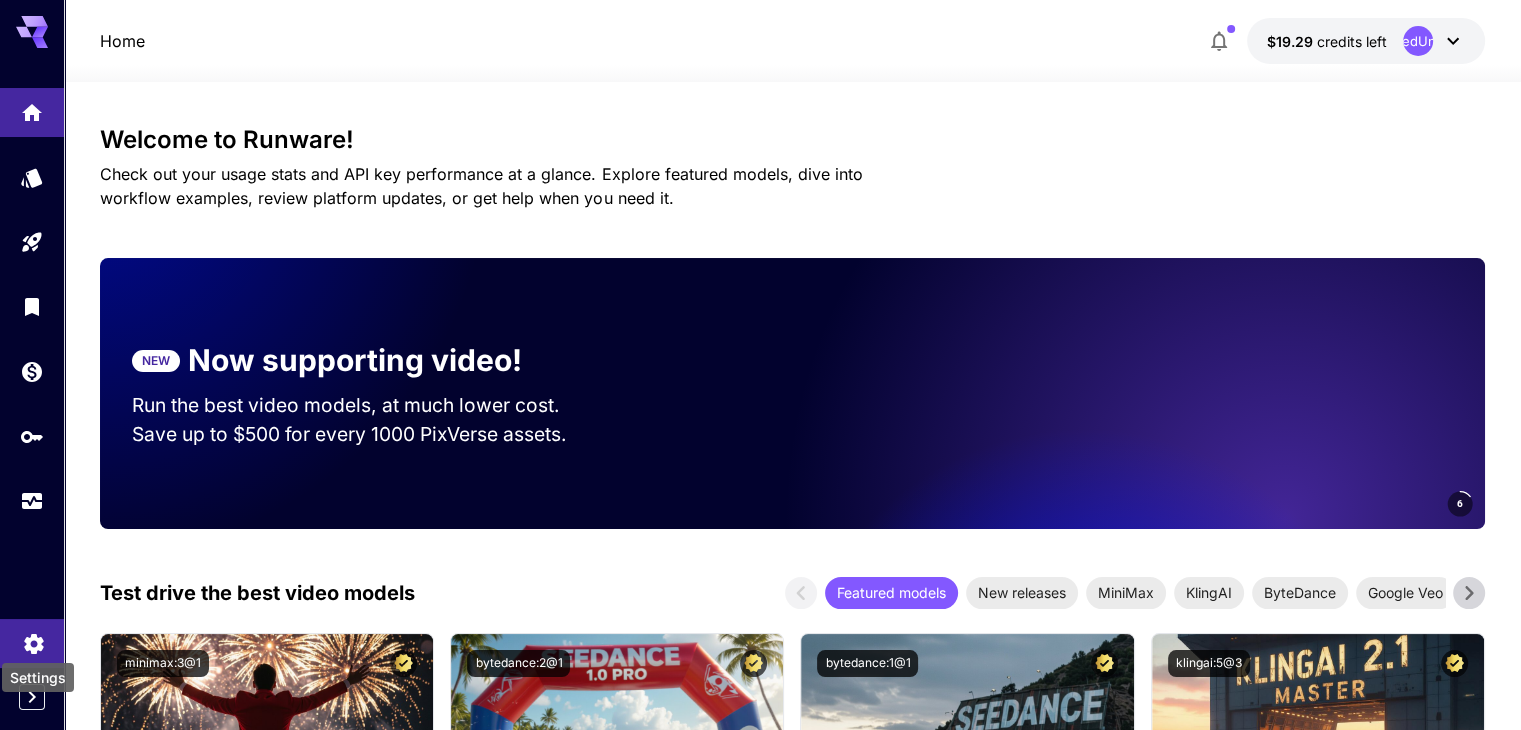 click 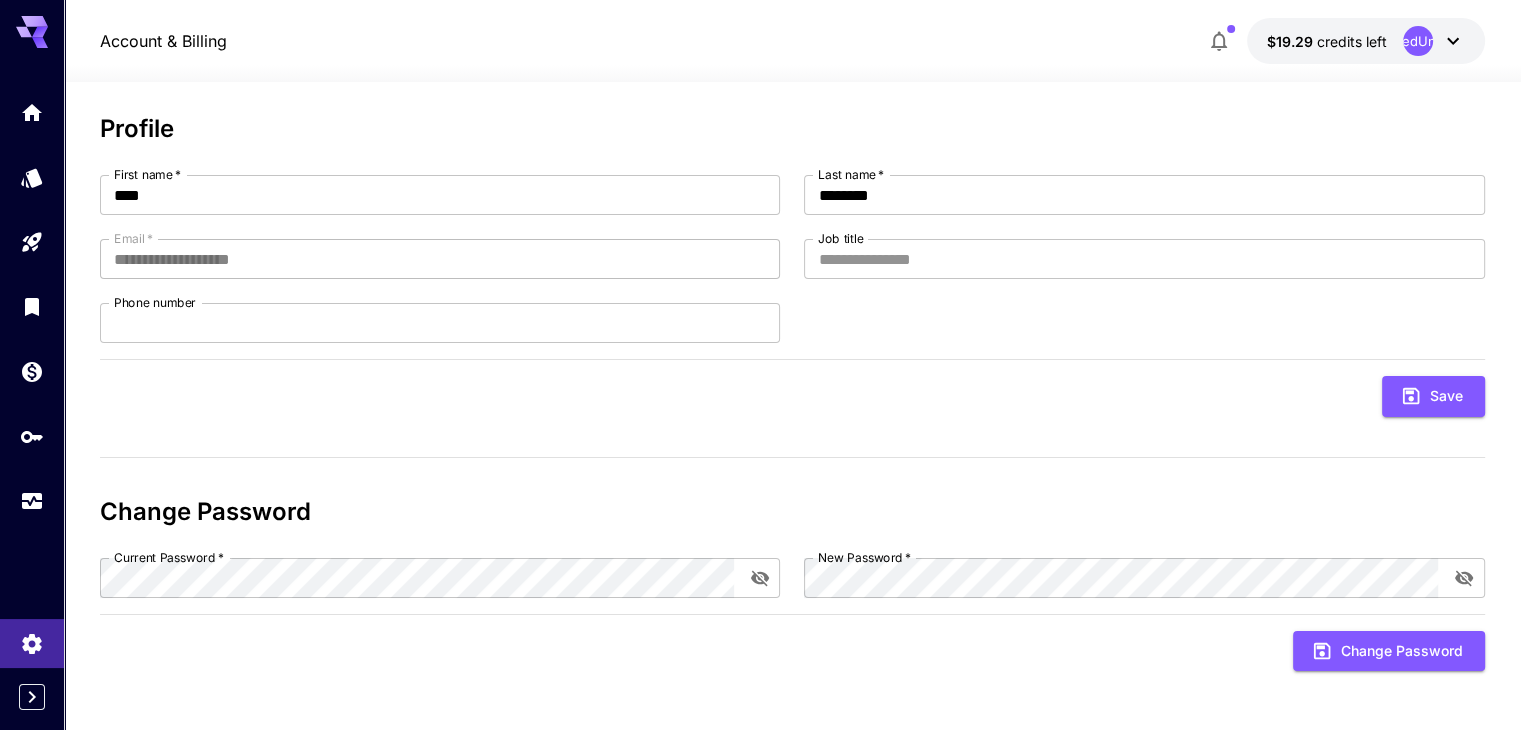 scroll, scrollTop: 0, scrollLeft: 0, axis: both 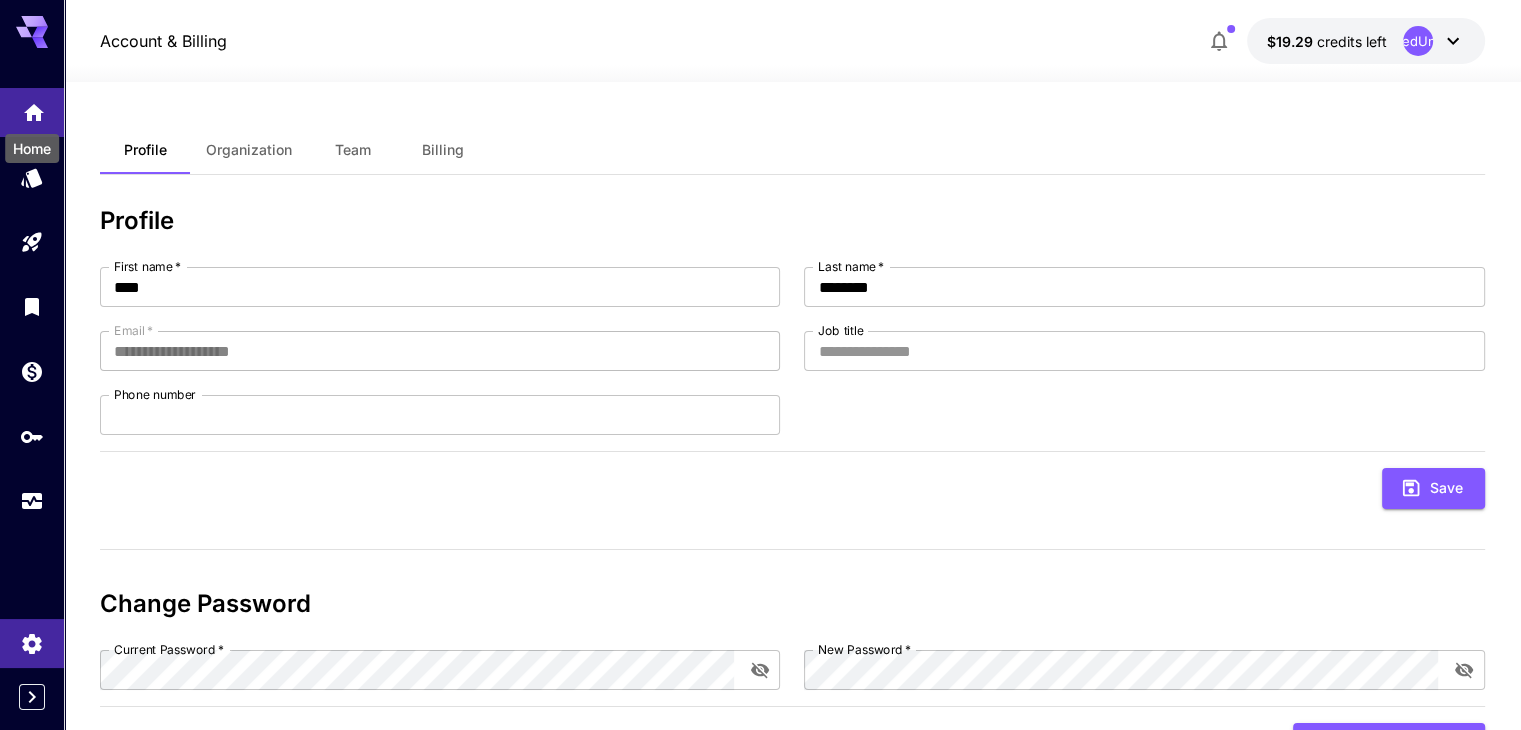 click 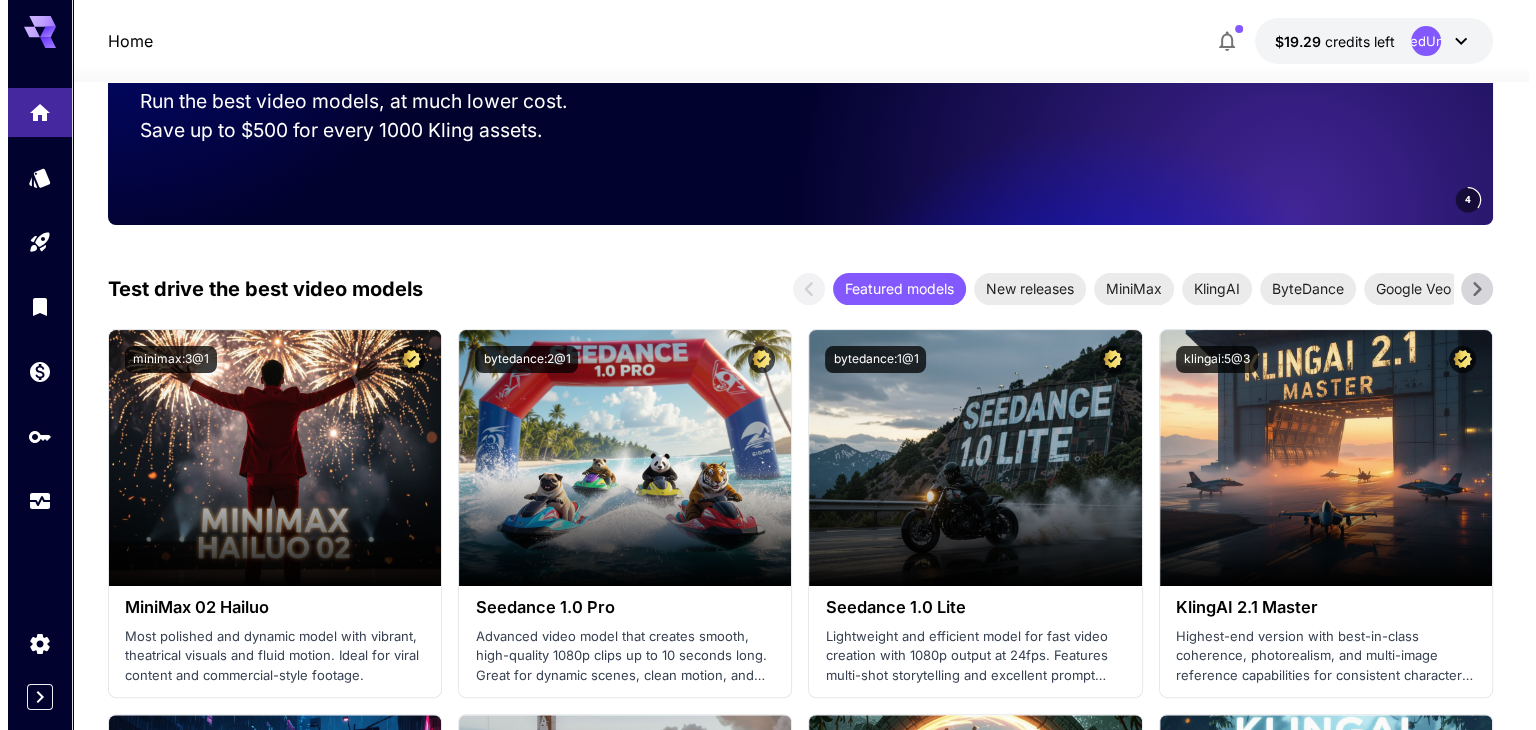 scroll, scrollTop: 0, scrollLeft: 0, axis: both 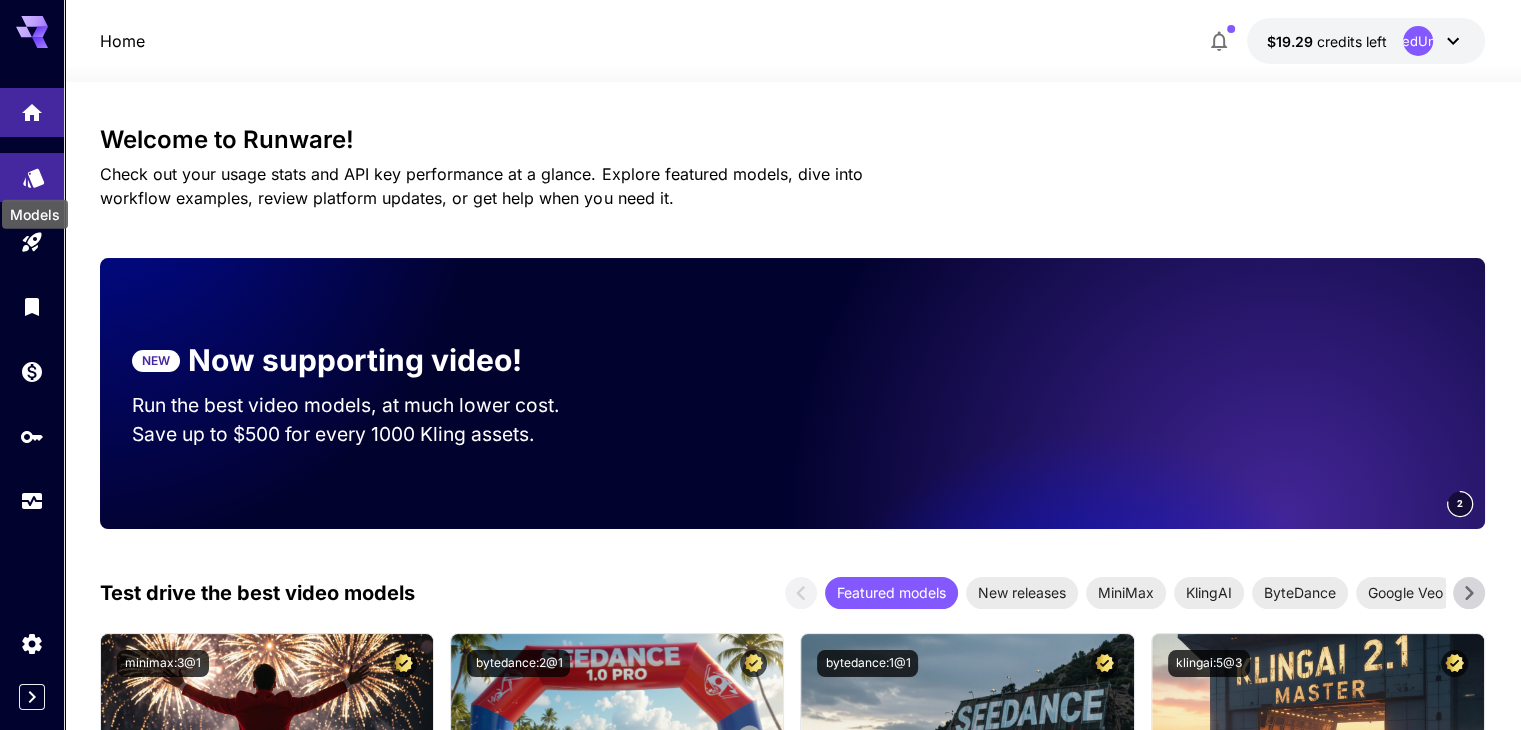 click 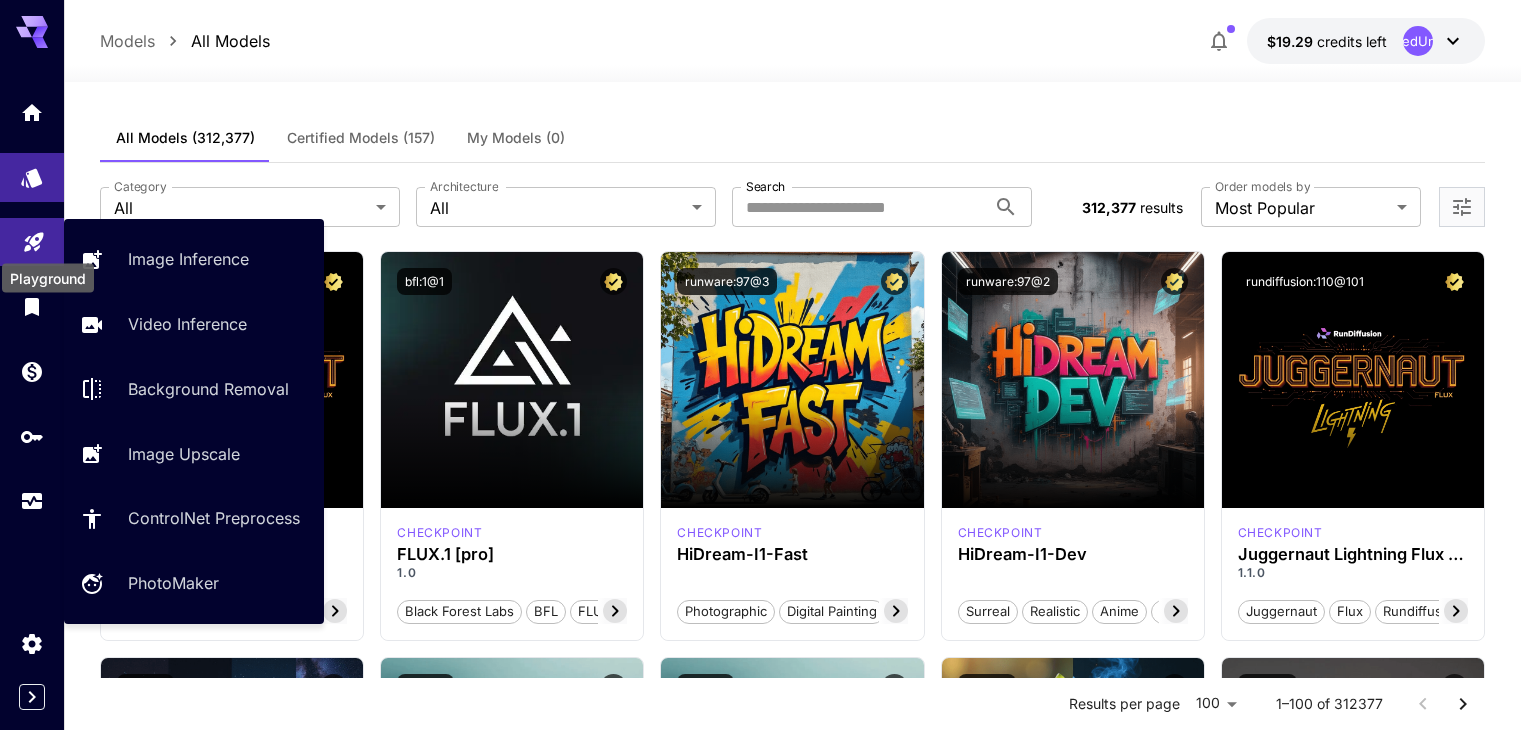 click 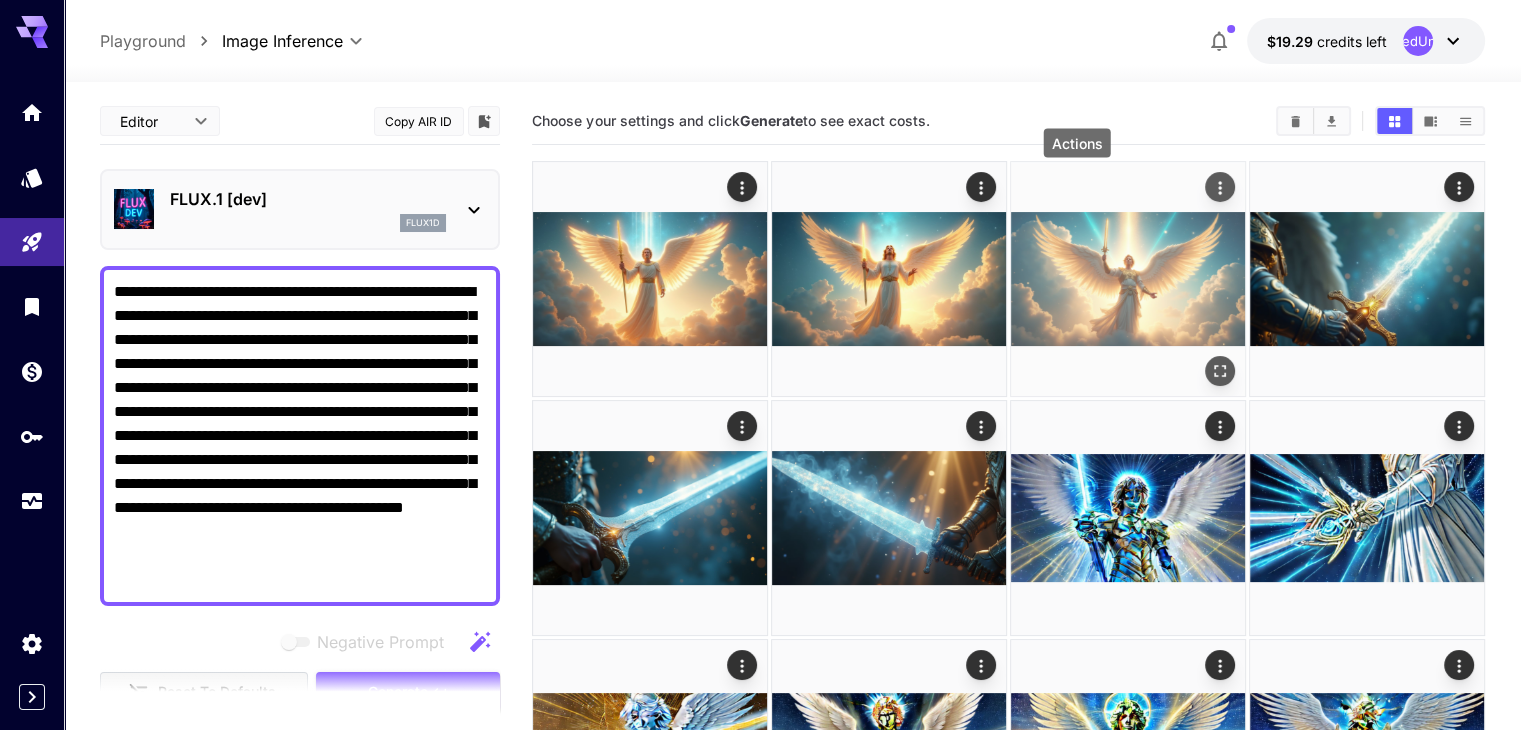 click 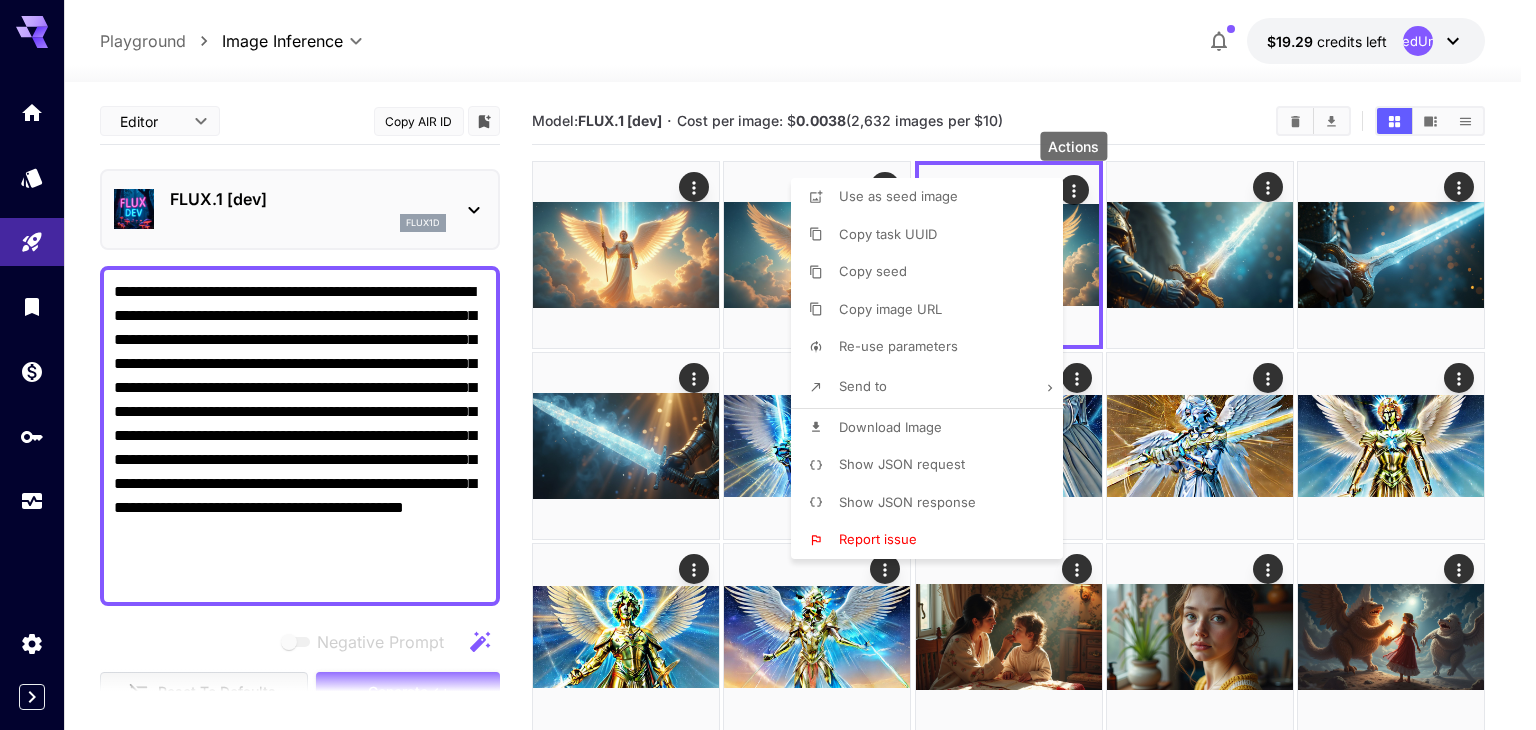click at bounding box center [768, 365] 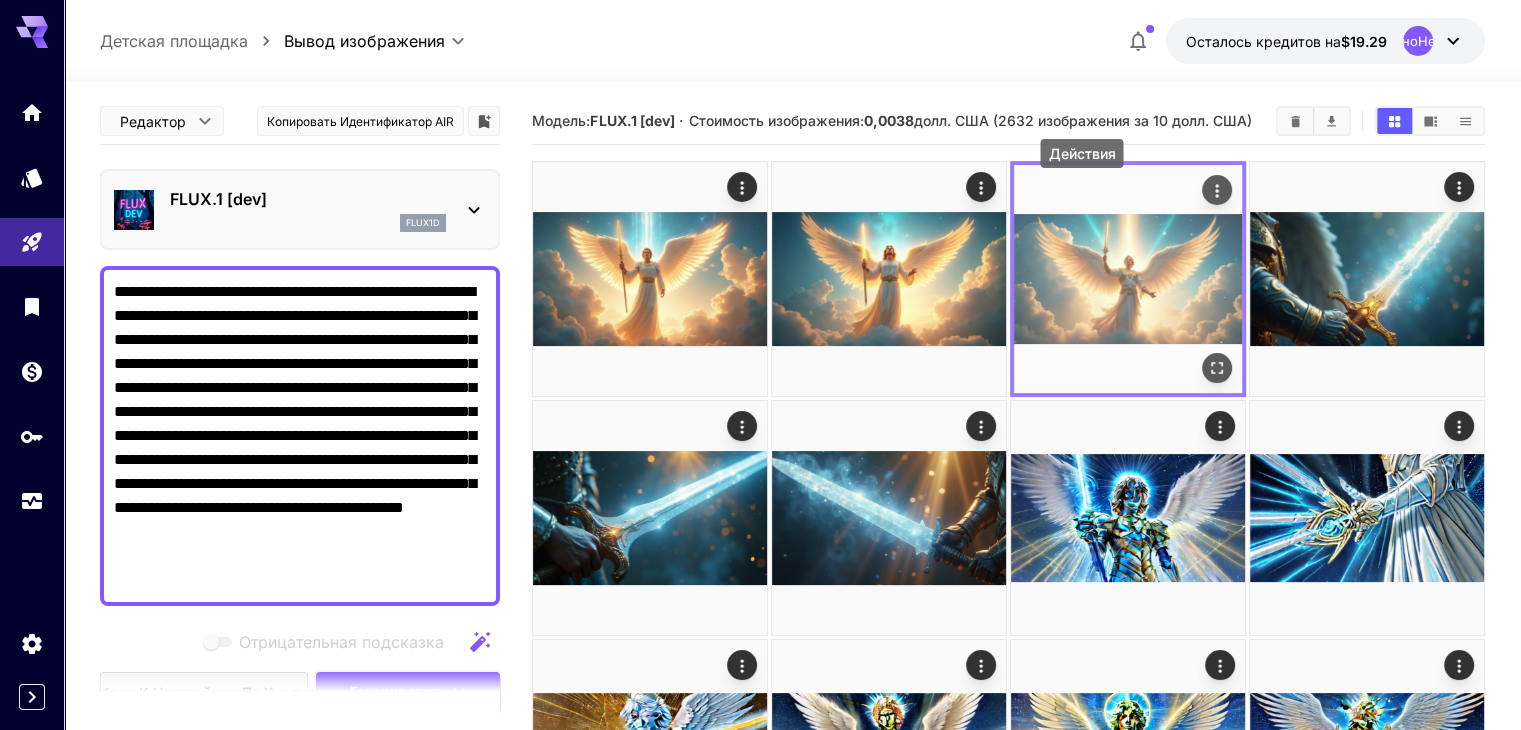 click 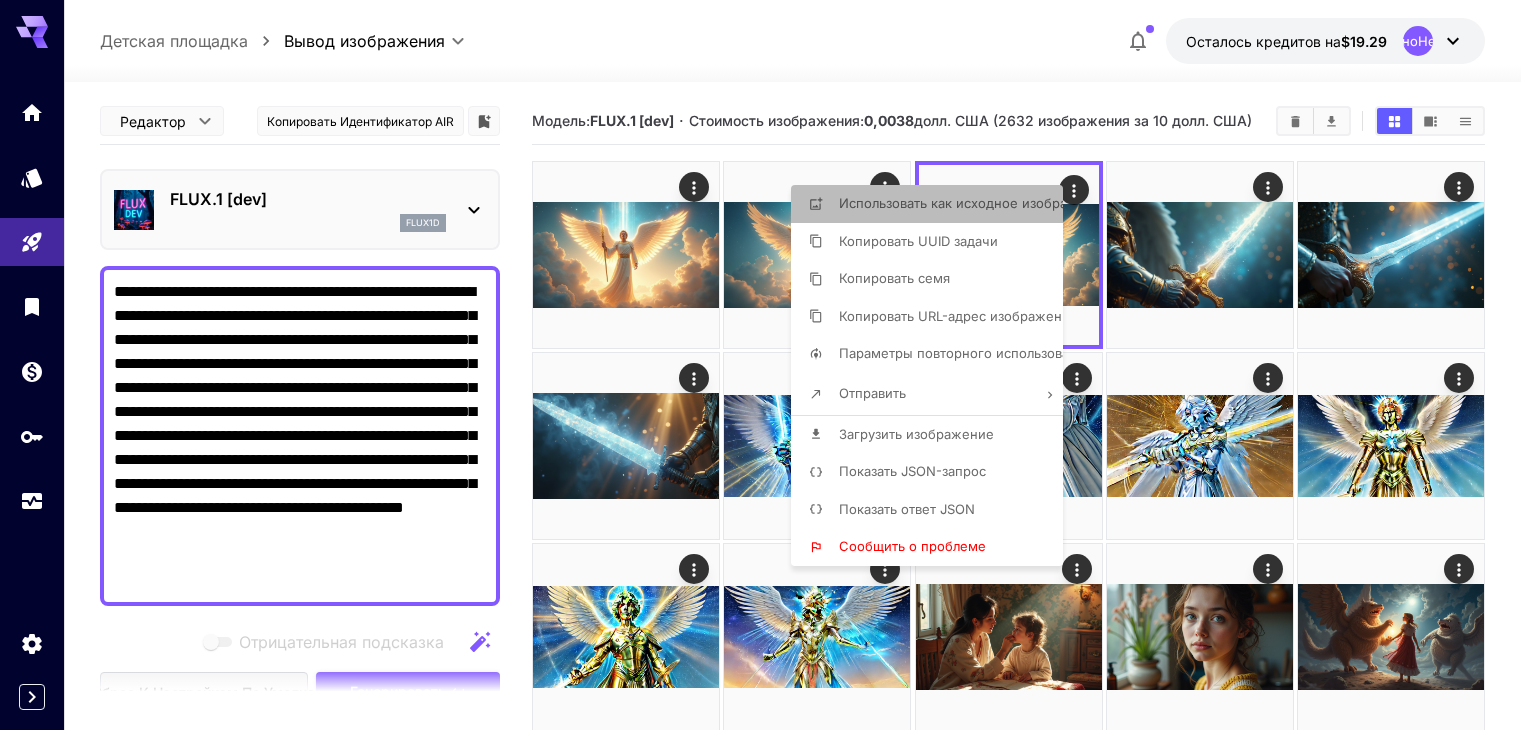 click on "Использовать как исходное изображение" at bounding box center [974, 203] 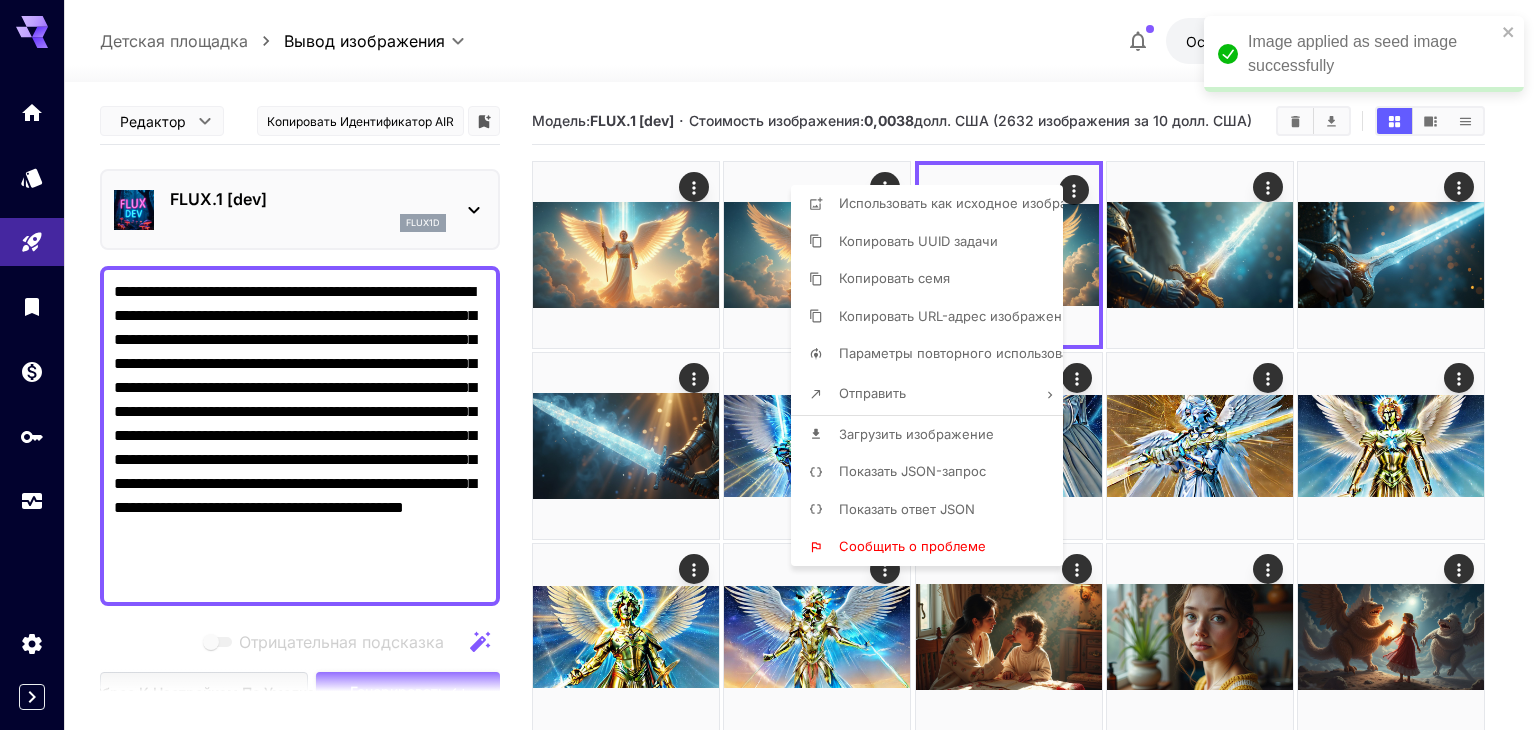 scroll, scrollTop: 158, scrollLeft: 0, axis: vertical 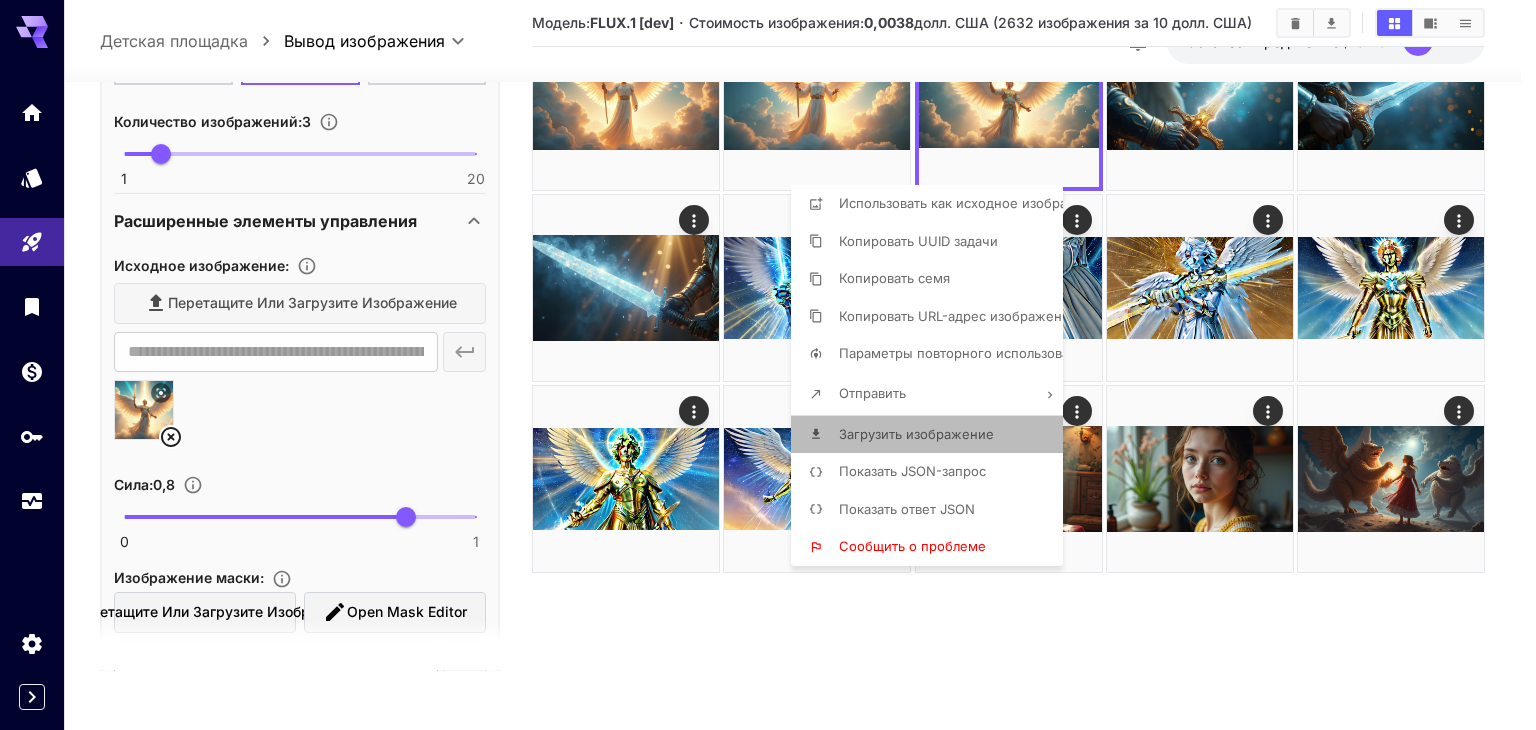 click on "Загрузить изображение" at bounding box center (916, 434) 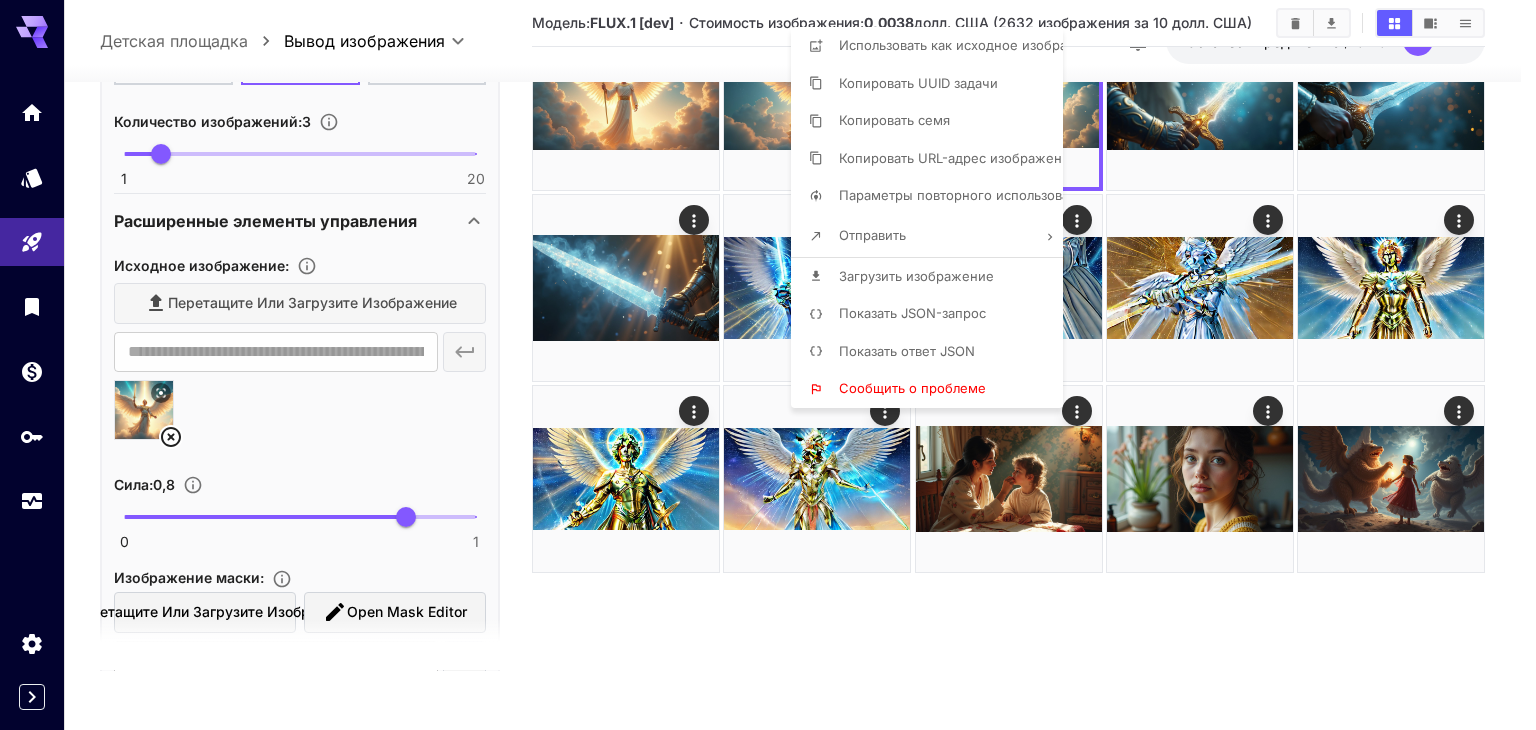 click at bounding box center (768, 365) 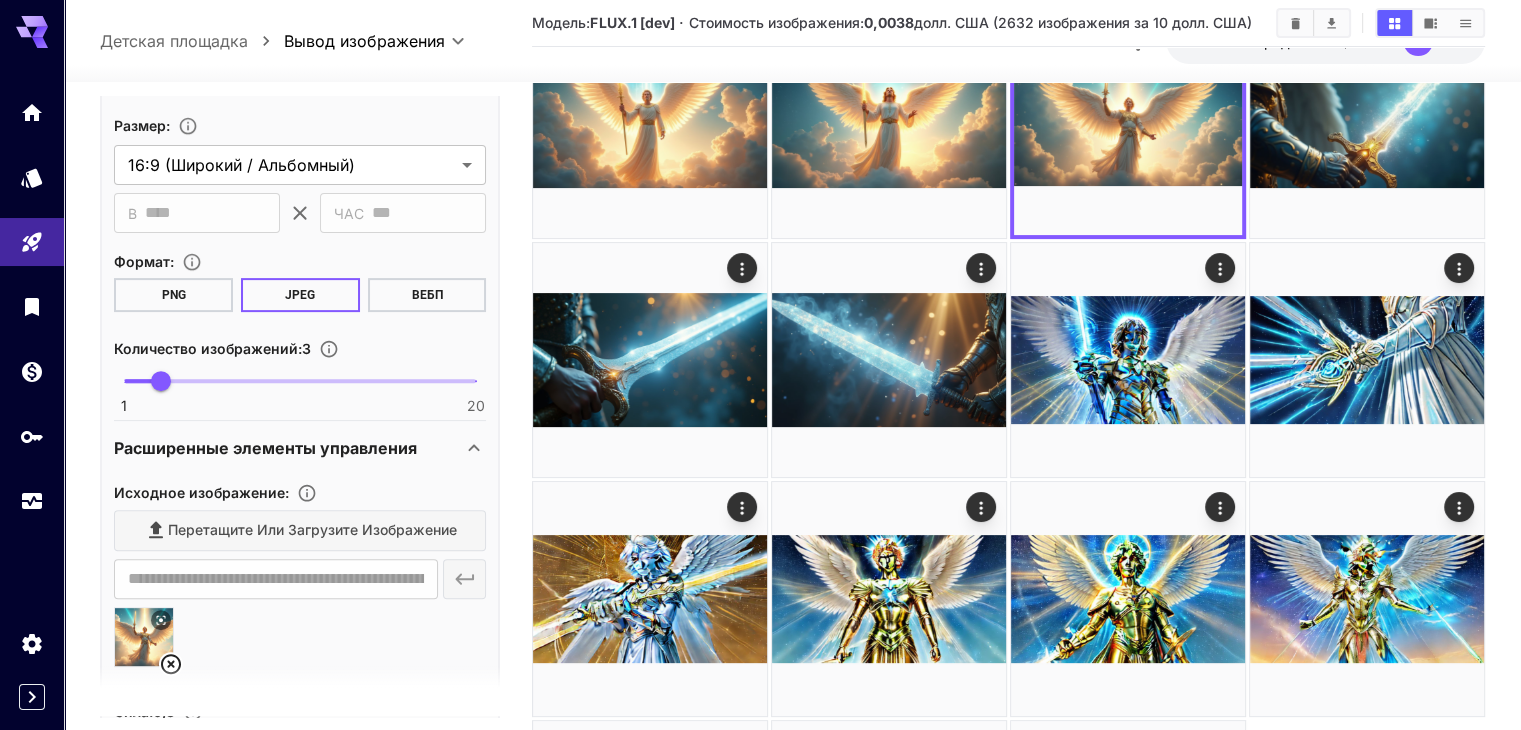 scroll, scrollTop: 686, scrollLeft: 0, axis: vertical 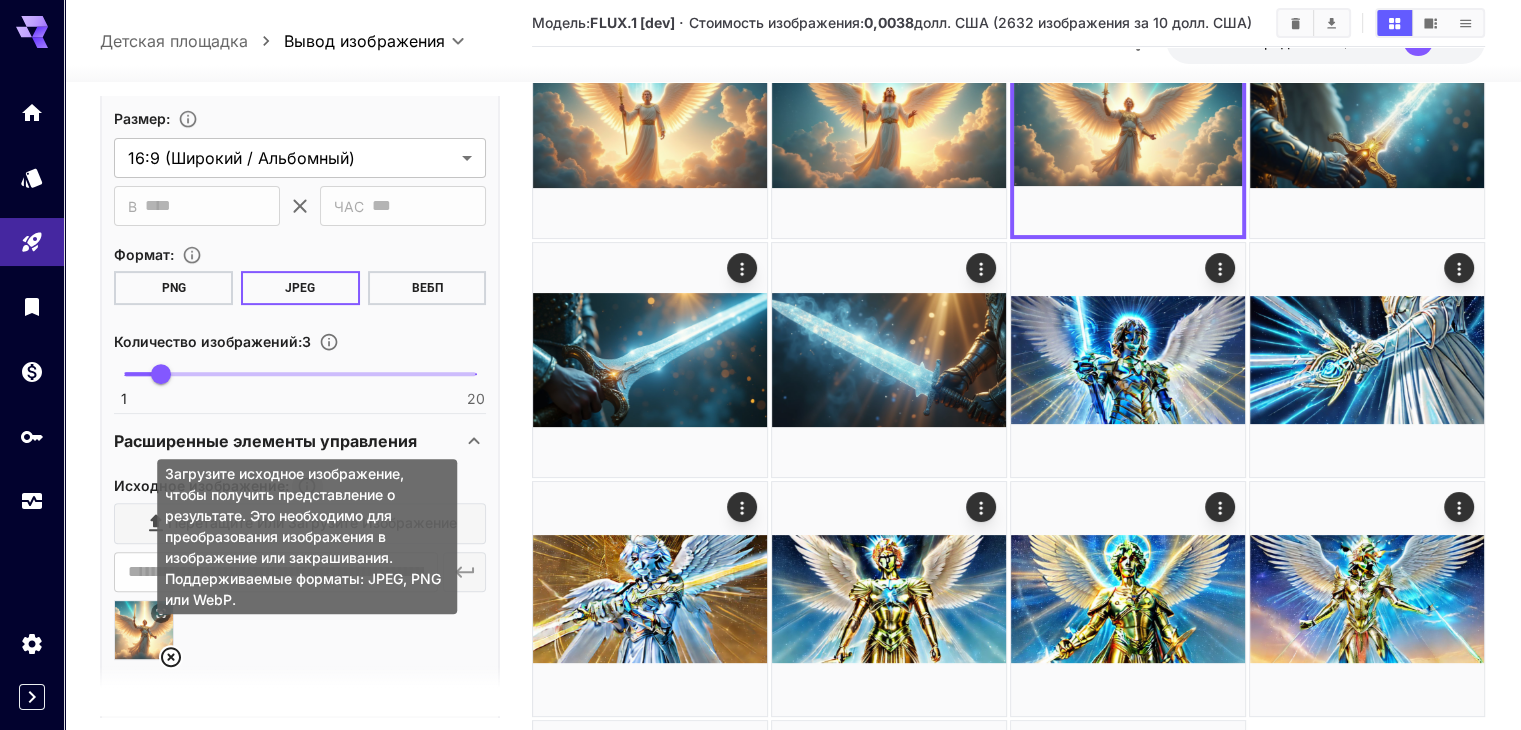 click 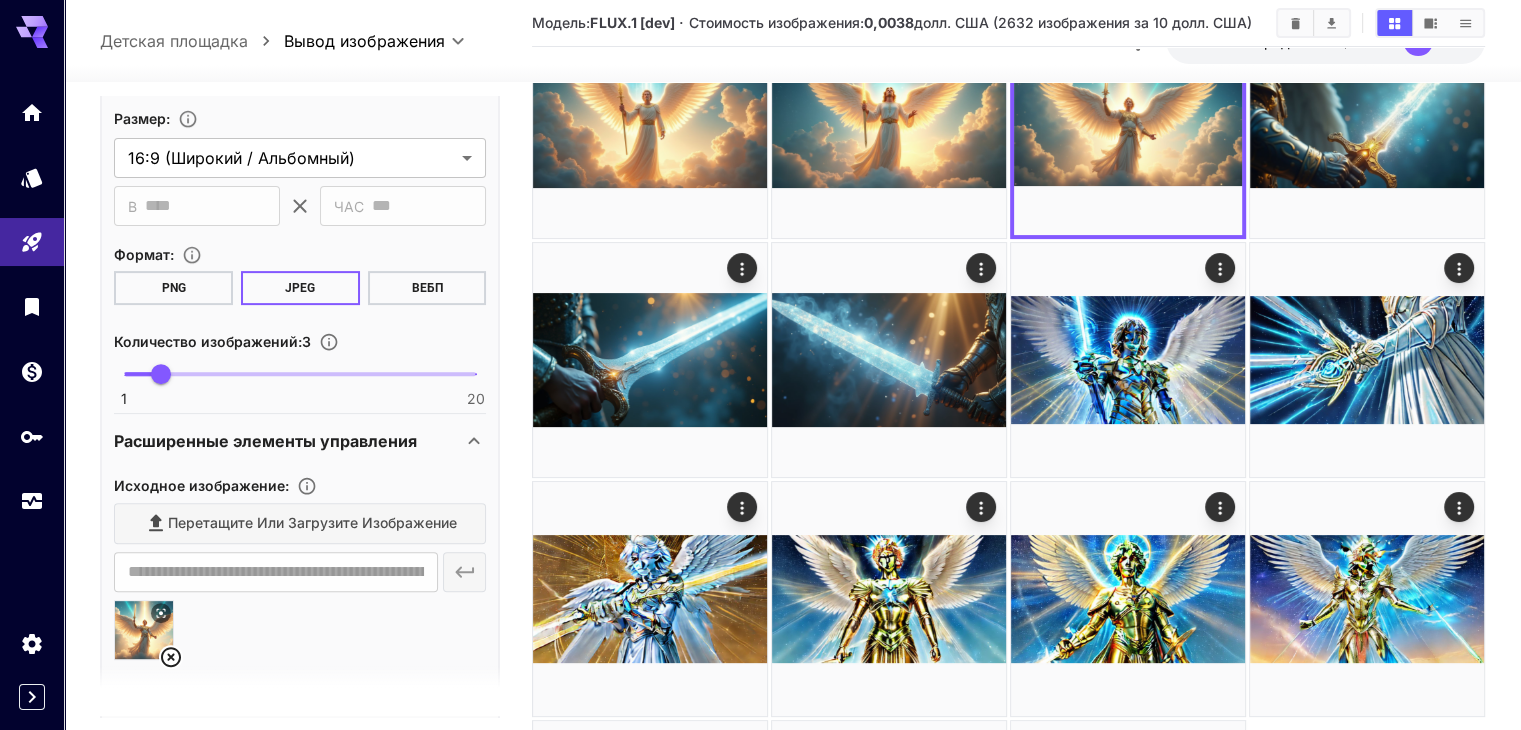 click at bounding box center (300, 692) 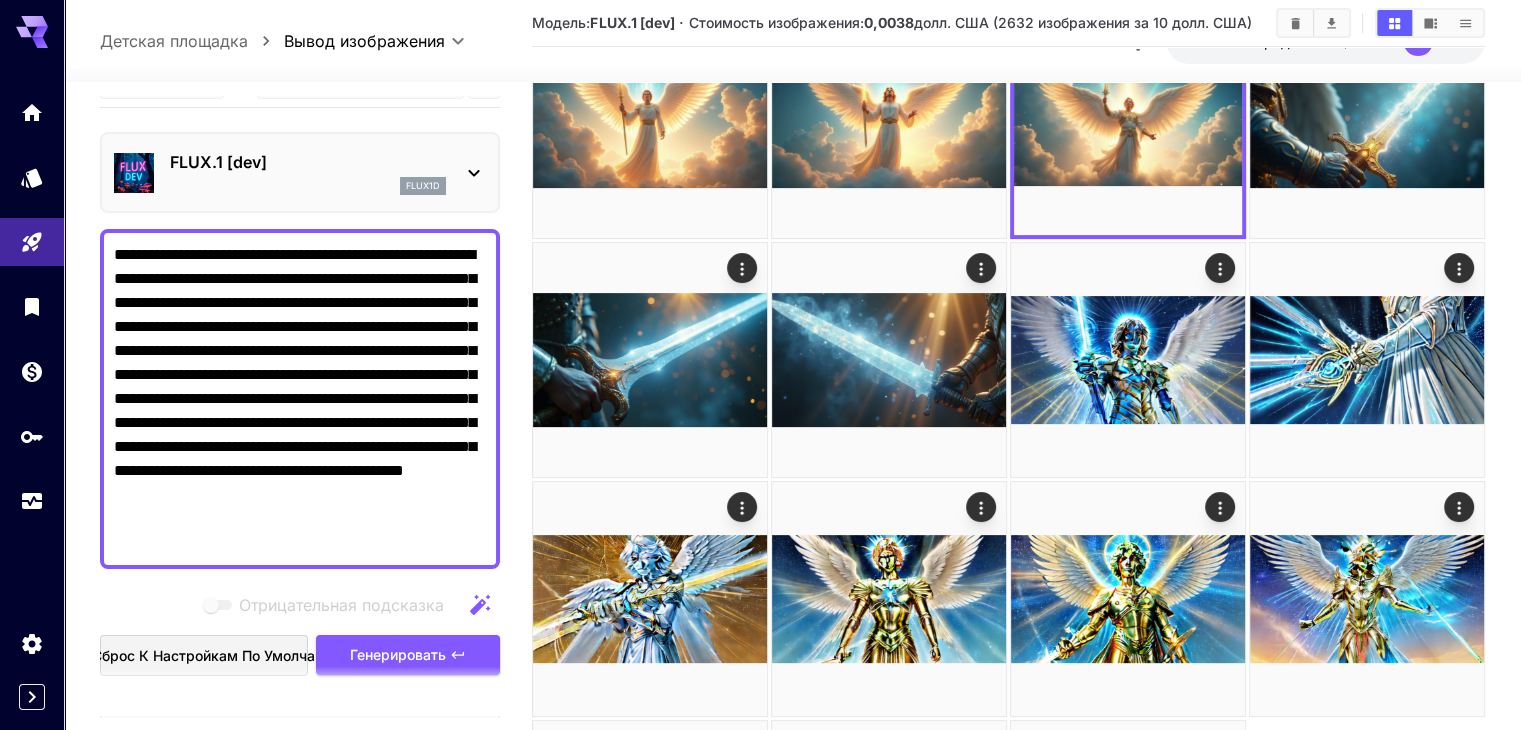 scroll, scrollTop: 34, scrollLeft: 0, axis: vertical 